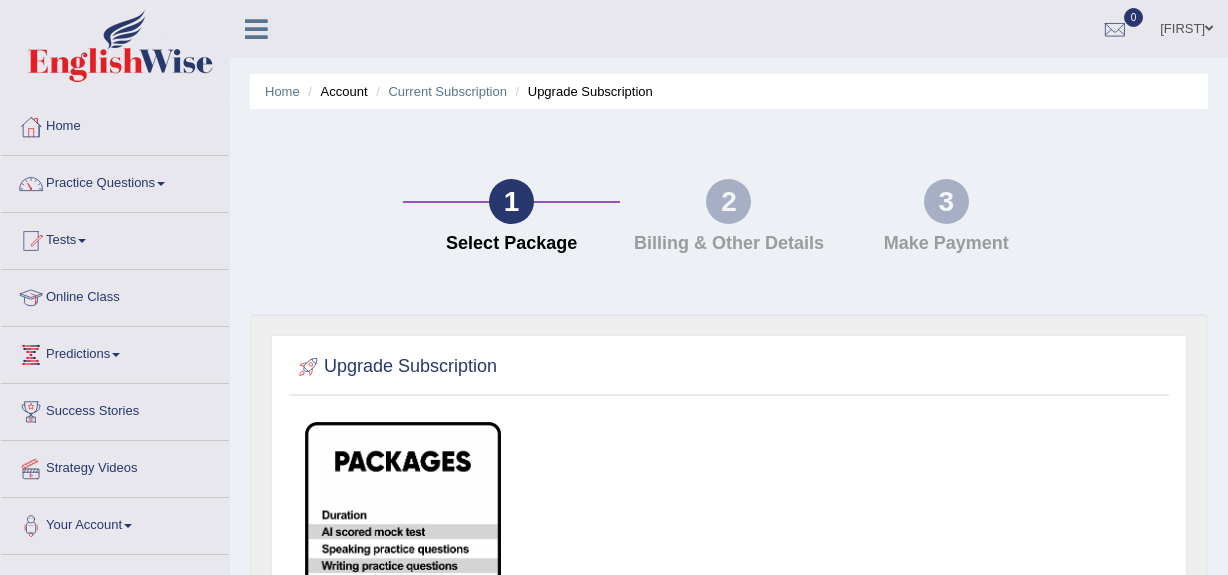 scroll, scrollTop: 0, scrollLeft: 0, axis: both 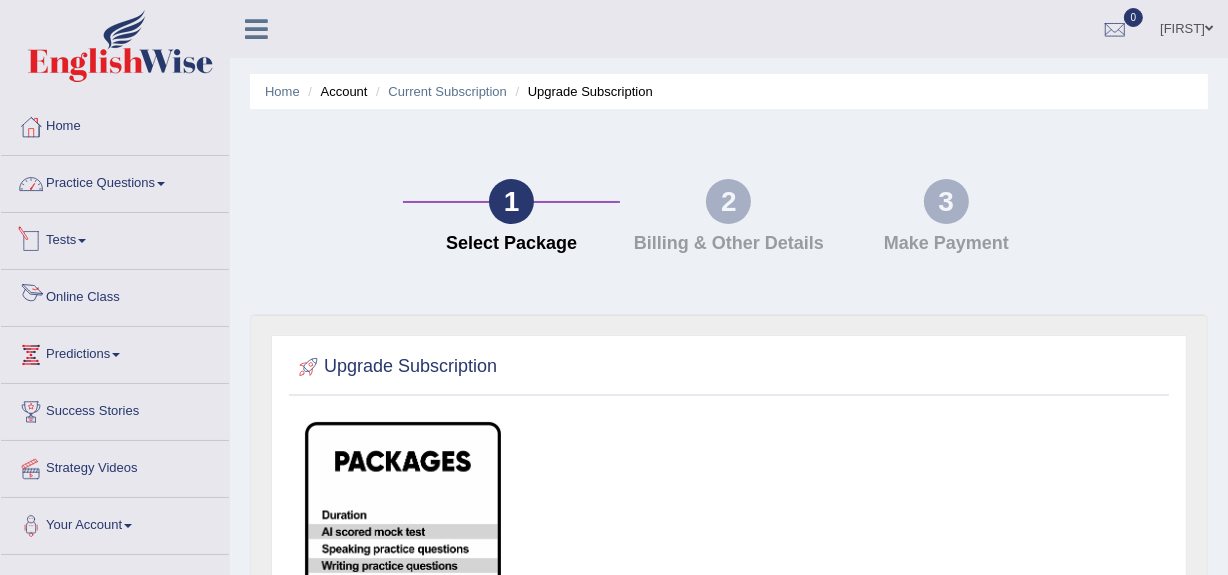click on "Practice Questions" at bounding box center [115, 181] 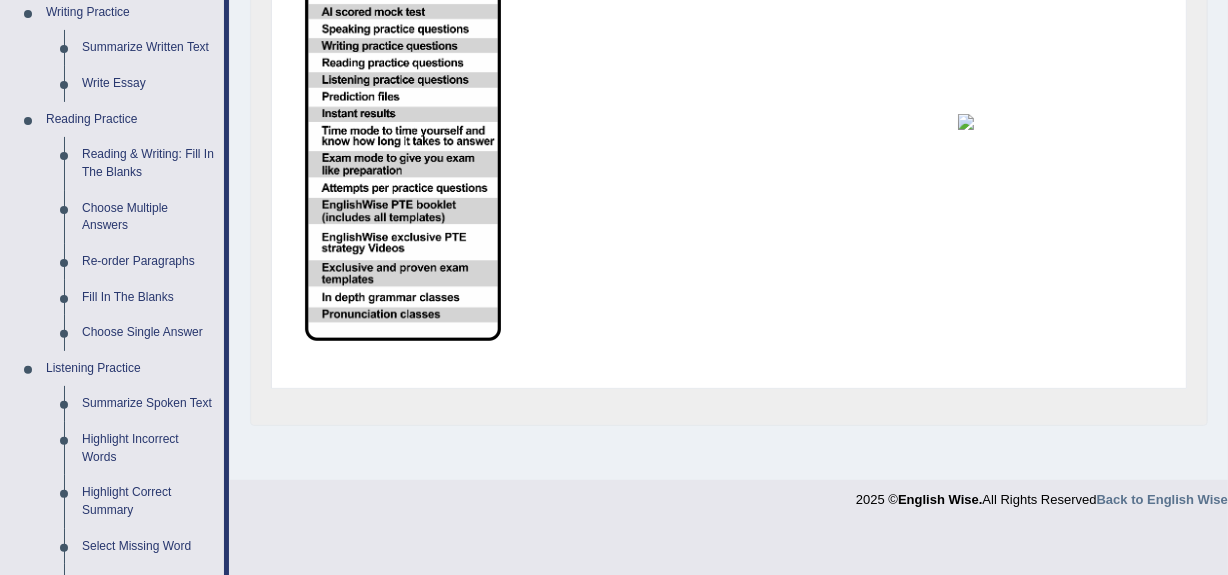 scroll, scrollTop: 522, scrollLeft: 0, axis: vertical 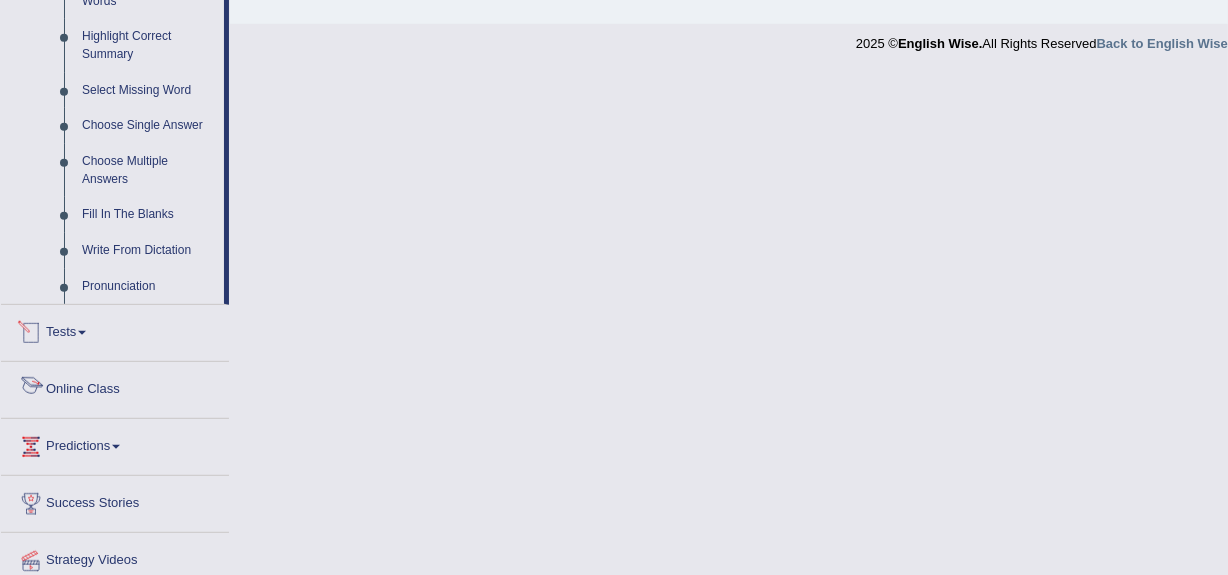 click on "Tests" at bounding box center [115, 330] 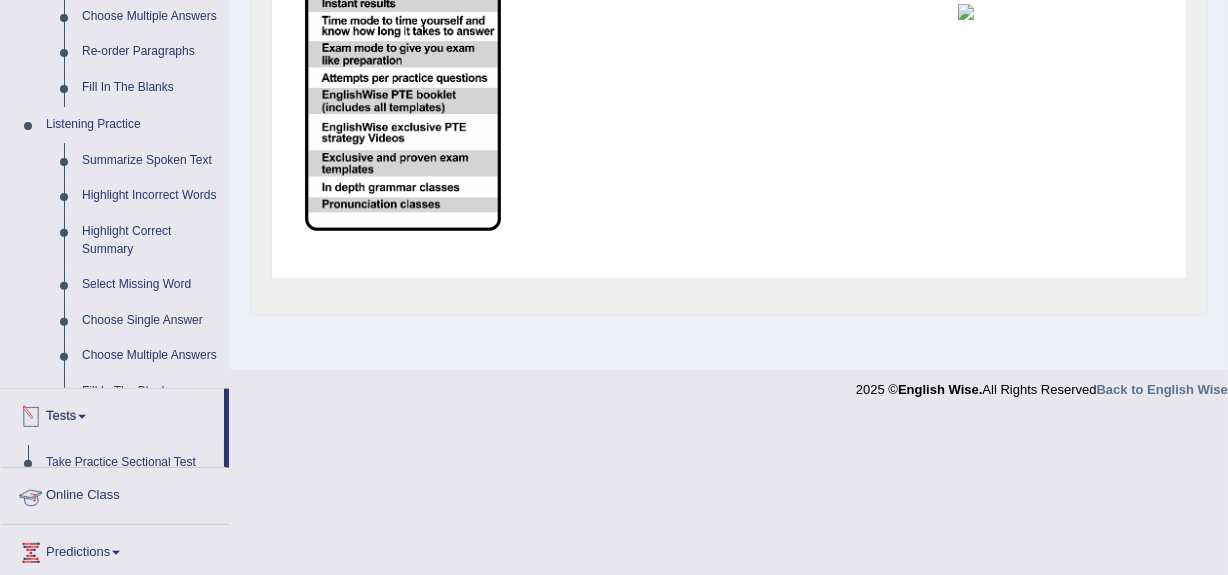scroll, scrollTop: 474, scrollLeft: 0, axis: vertical 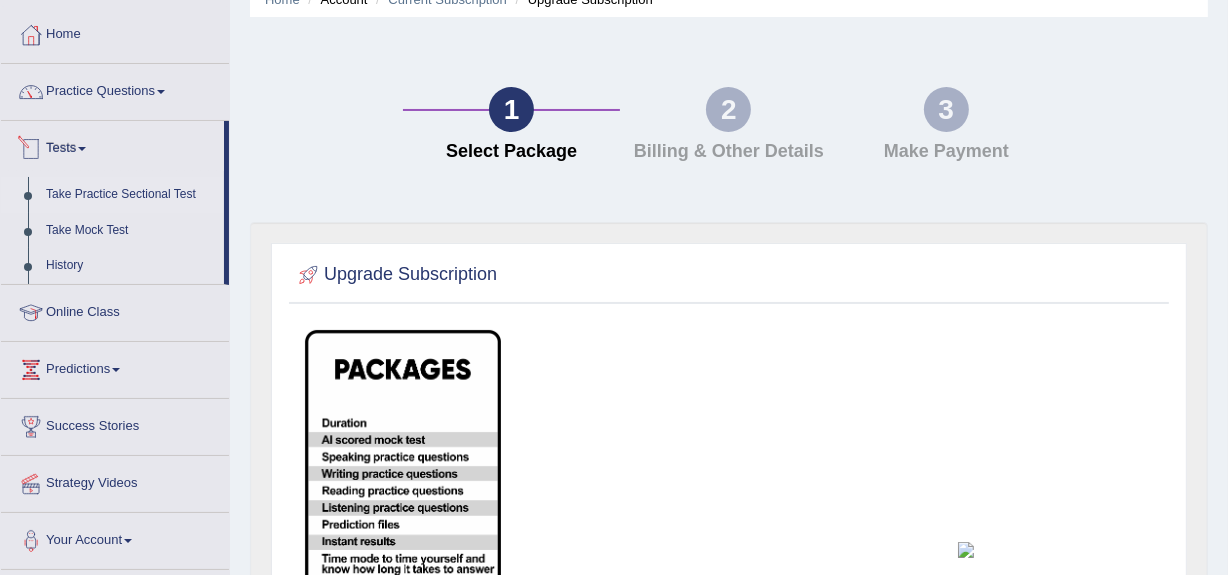 click on "Take Practice Sectional Test" at bounding box center [130, 195] 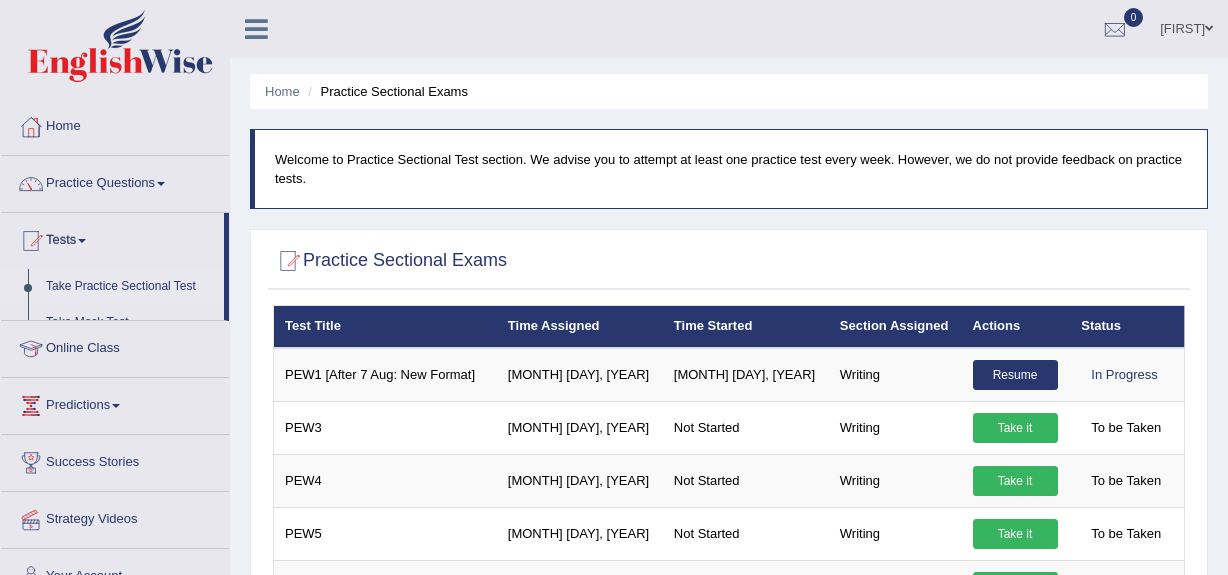 scroll, scrollTop: 0, scrollLeft: 0, axis: both 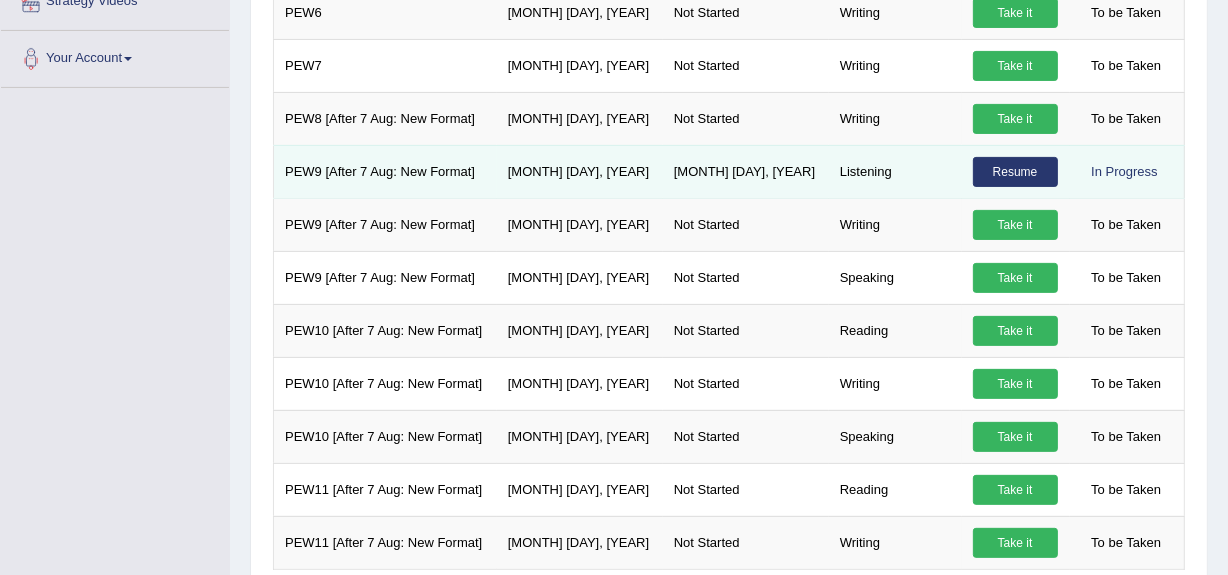 click on "Resume" at bounding box center (1015, 172) 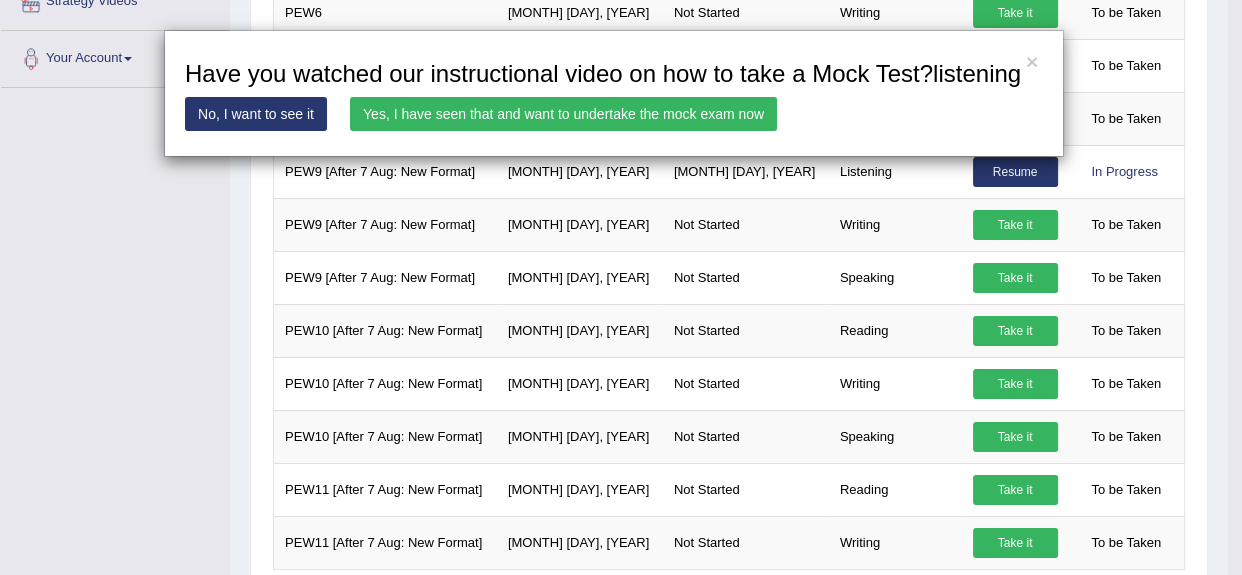 click on "Yes, I have seen that and want to undertake the mock exam now" at bounding box center (563, 114) 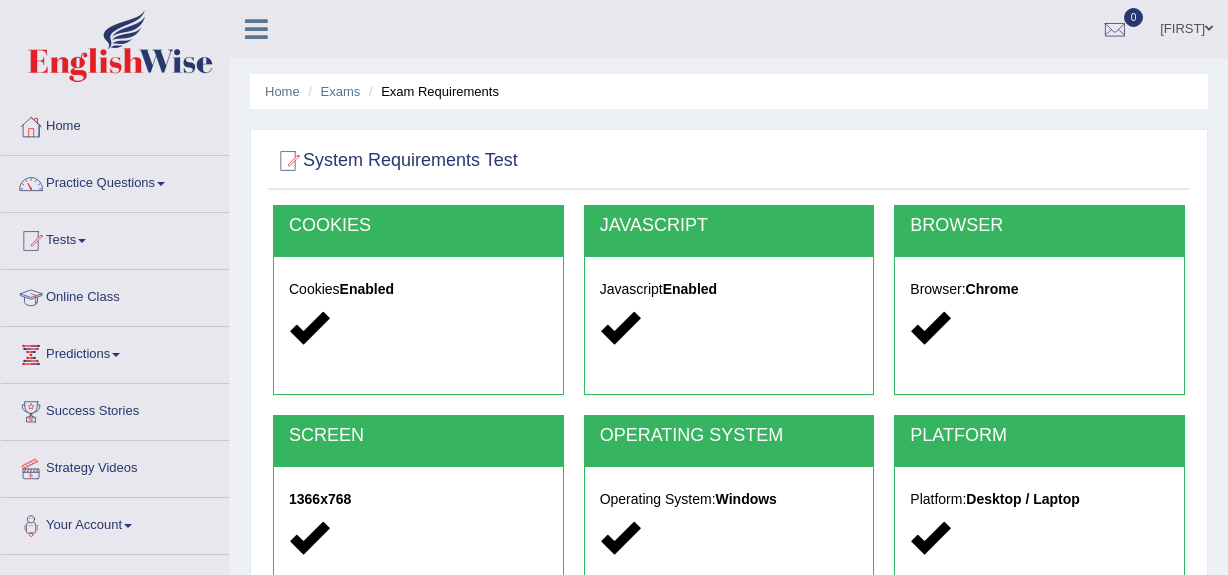 scroll, scrollTop: 474, scrollLeft: 0, axis: vertical 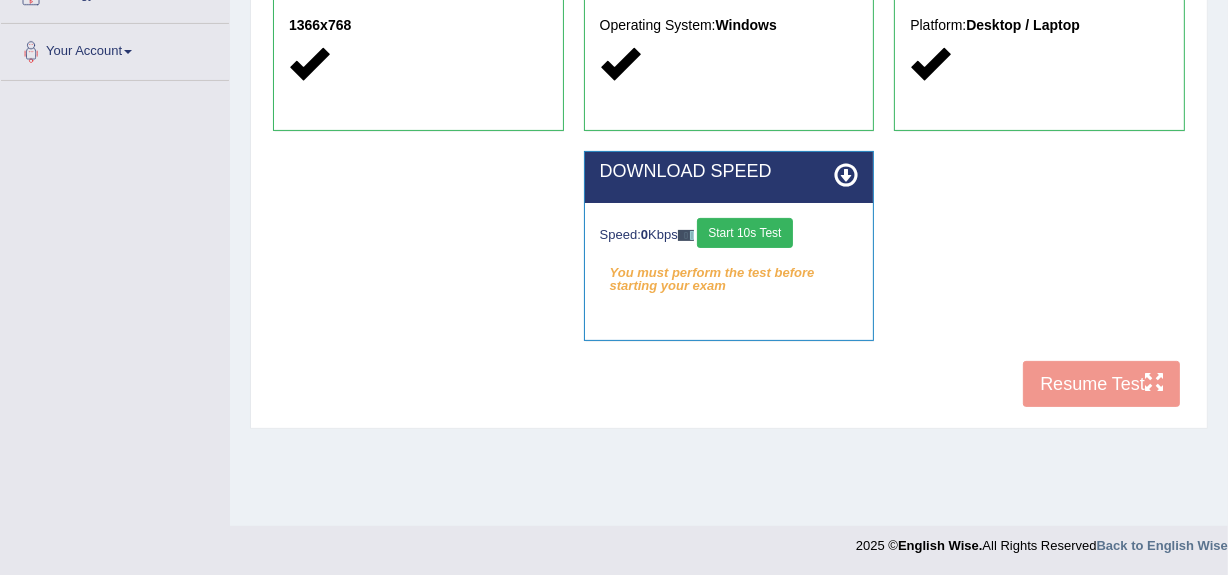 click on "Start 10s Test" at bounding box center [744, 233] 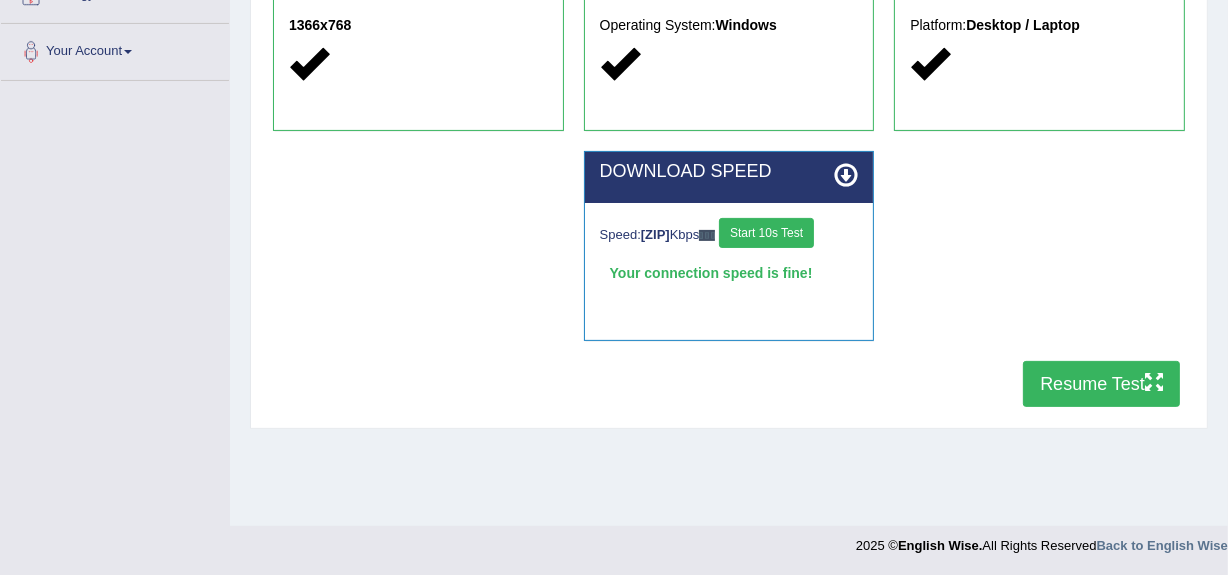 scroll, scrollTop: 0, scrollLeft: 0, axis: both 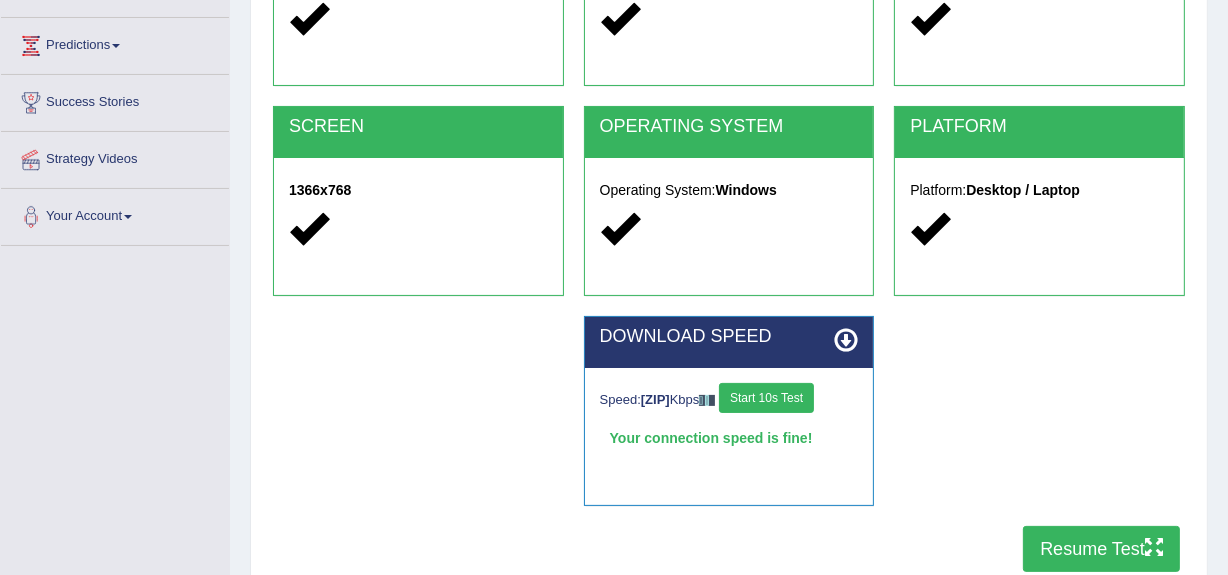 click on "Start 10s Test" at bounding box center [766, 398] 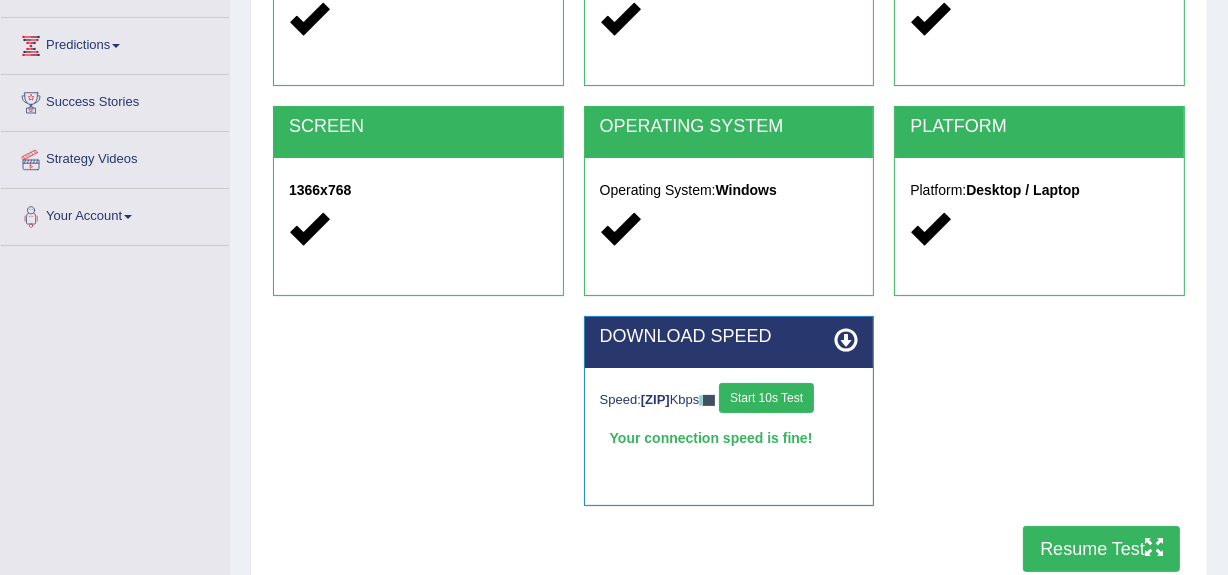 click on "Resume Test" at bounding box center (1101, 549) 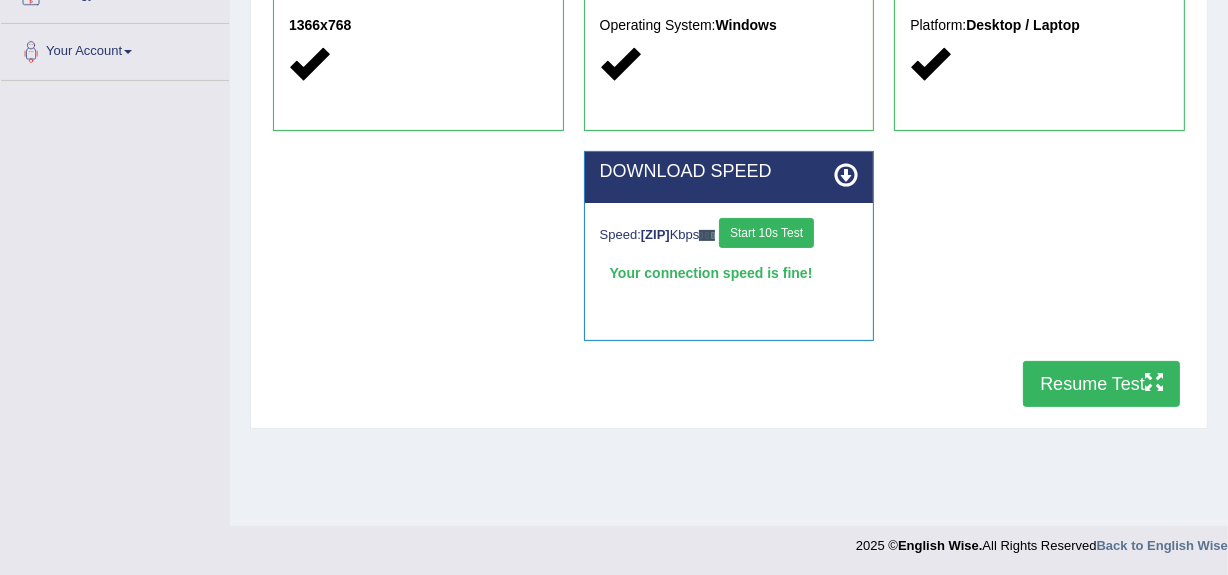 scroll, scrollTop: 0, scrollLeft: 0, axis: both 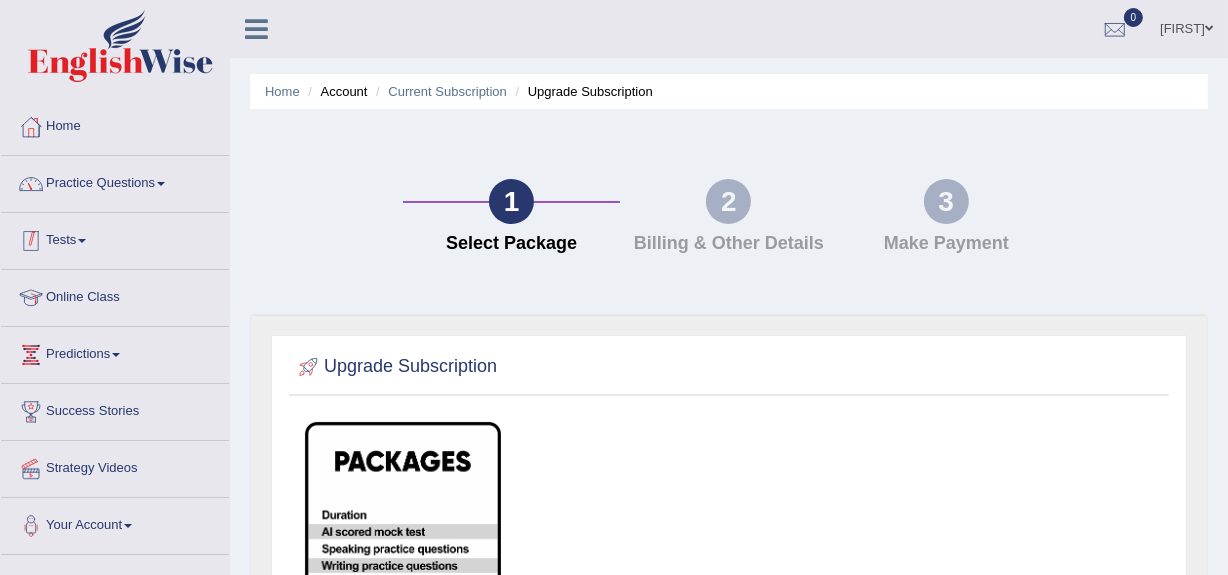 click on "Practice Questions" at bounding box center (115, 181) 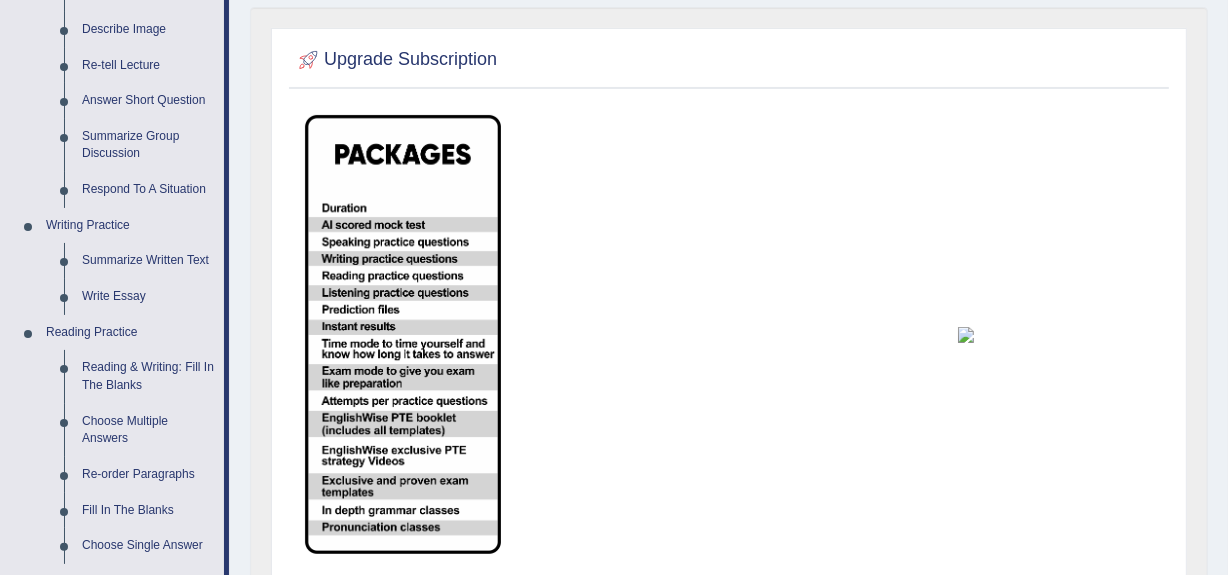scroll, scrollTop: 315, scrollLeft: 0, axis: vertical 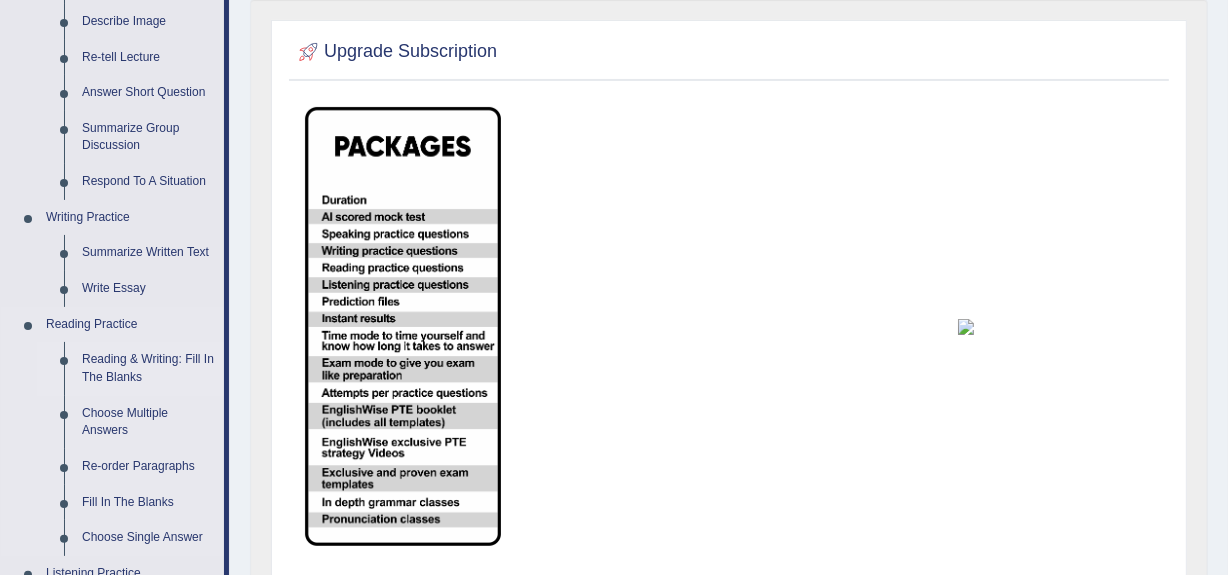 click on "Reading & Writing: Fill In The Blanks" at bounding box center (148, 368) 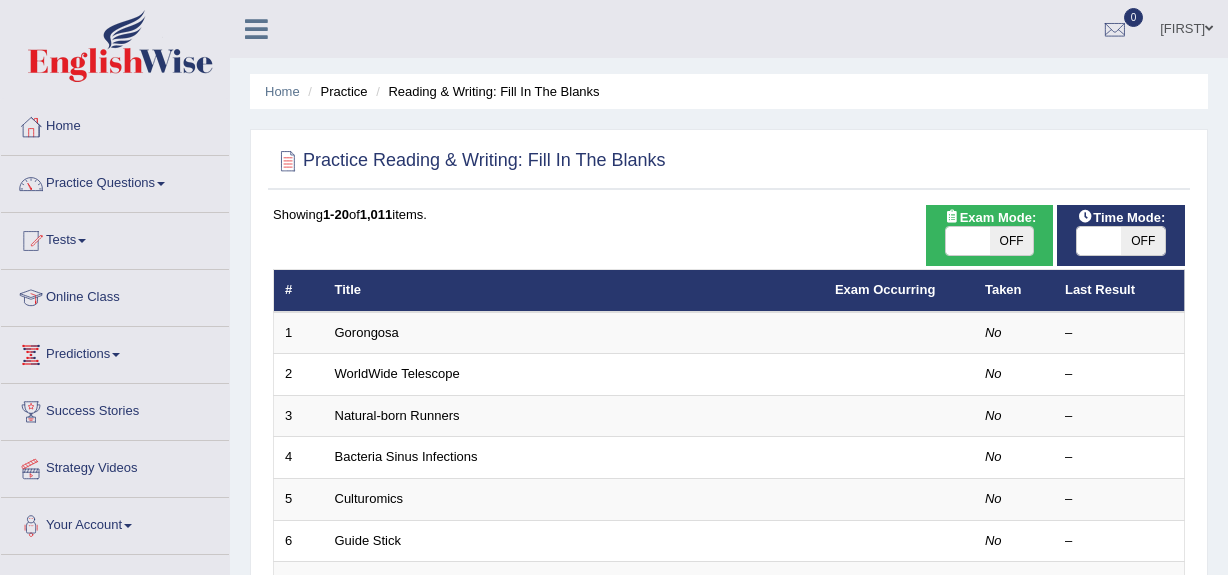 scroll, scrollTop: 0, scrollLeft: 0, axis: both 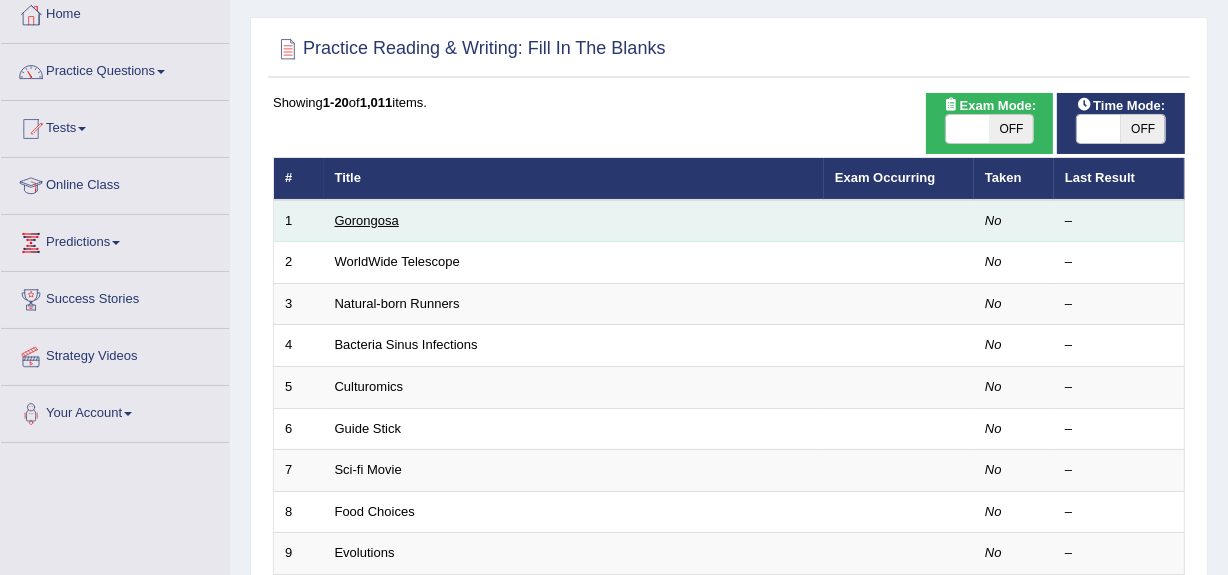 click on "Gorongosa" at bounding box center [367, 220] 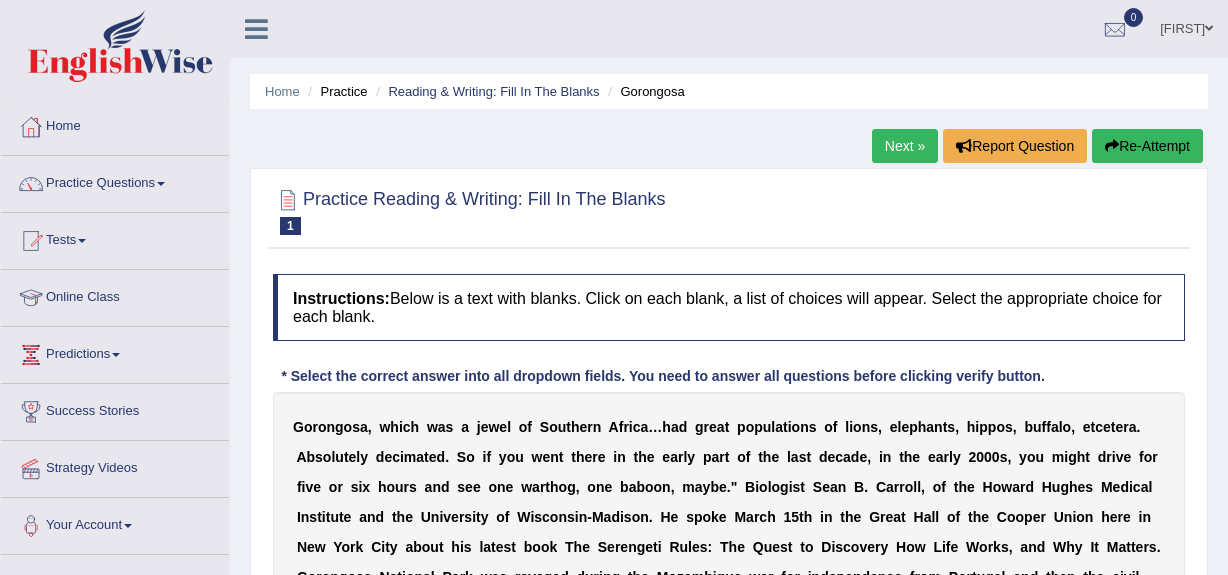 scroll, scrollTop: 0, scrollLeft: 0, axis: both 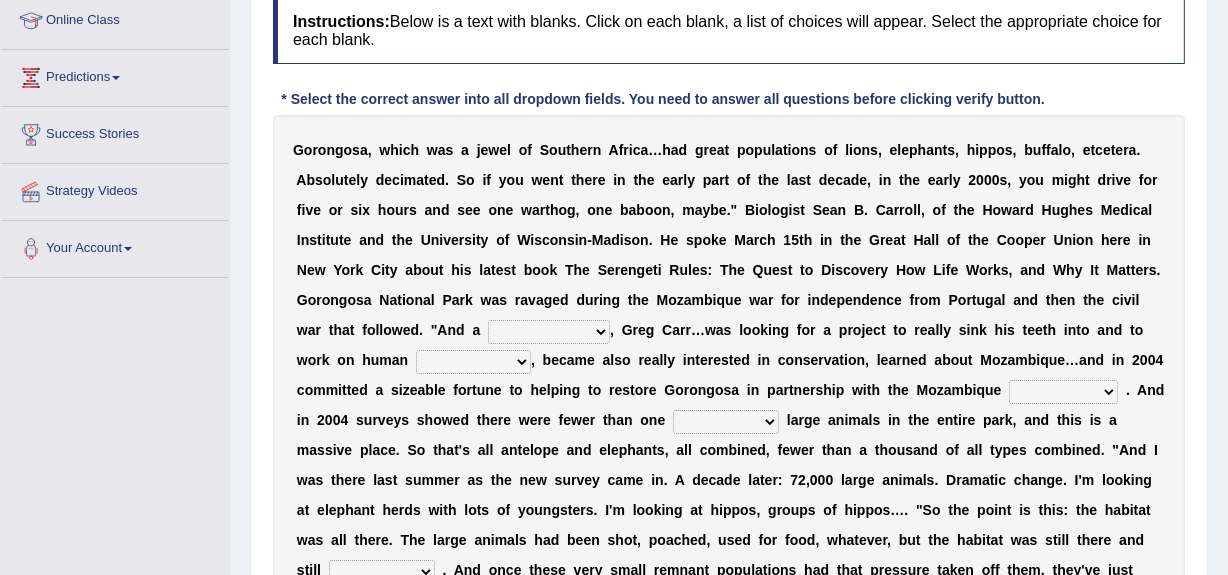 click on "passion solstice ballast philanthropist" at bounding box center (549, 332) 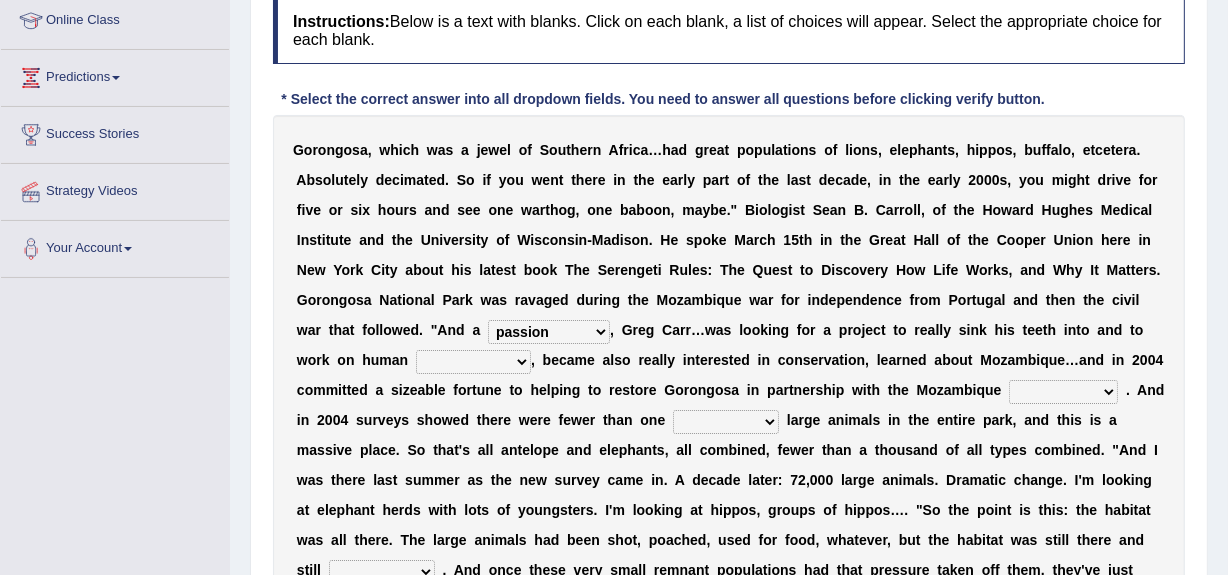 click on "passion solstice ballast philanthropist" at bounding box center (549, 332) 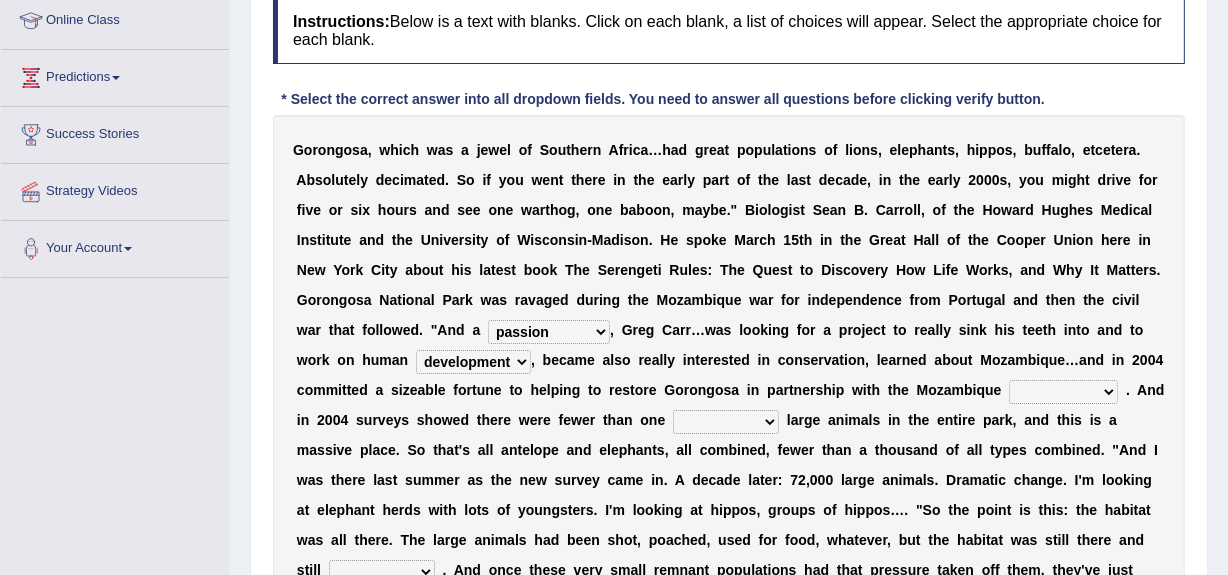 click on "negligence prevalence development malevolence" at bounding box center [473, 362] 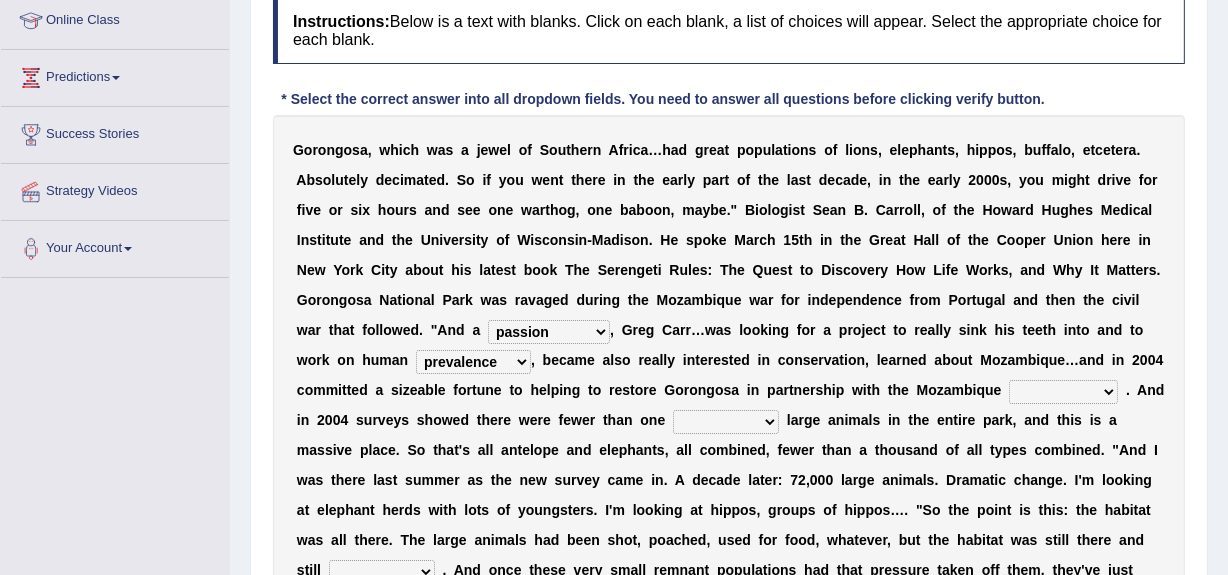 click on "parliament semanticist government journalist" at bounding box center (1063, 392) 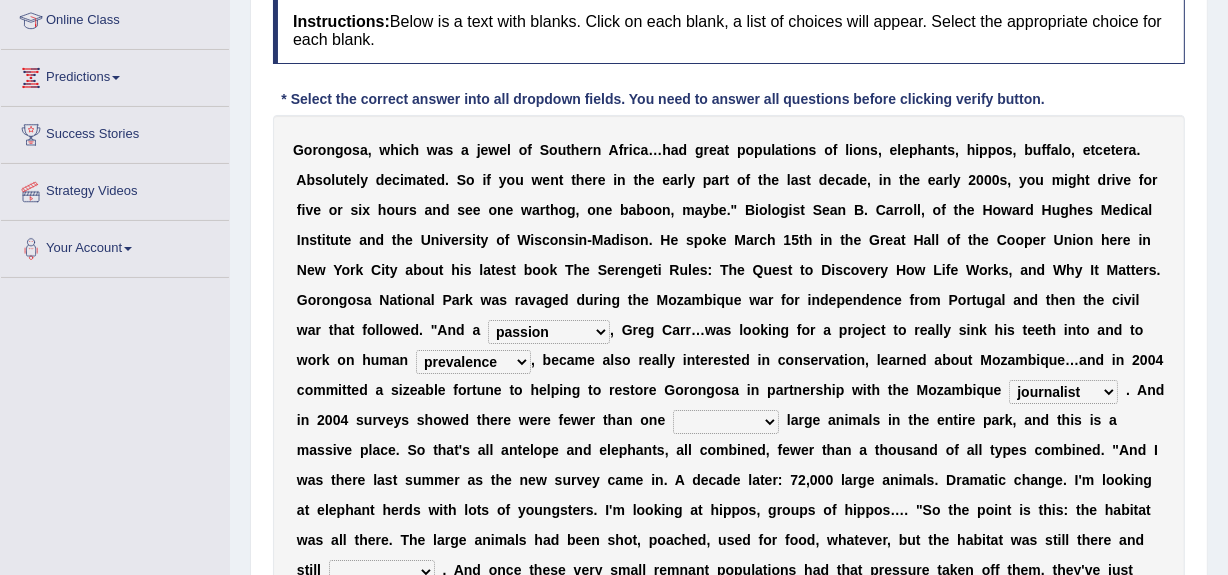 click on "deflowered embowered roundest thousand" at bounding box center (726, 422) 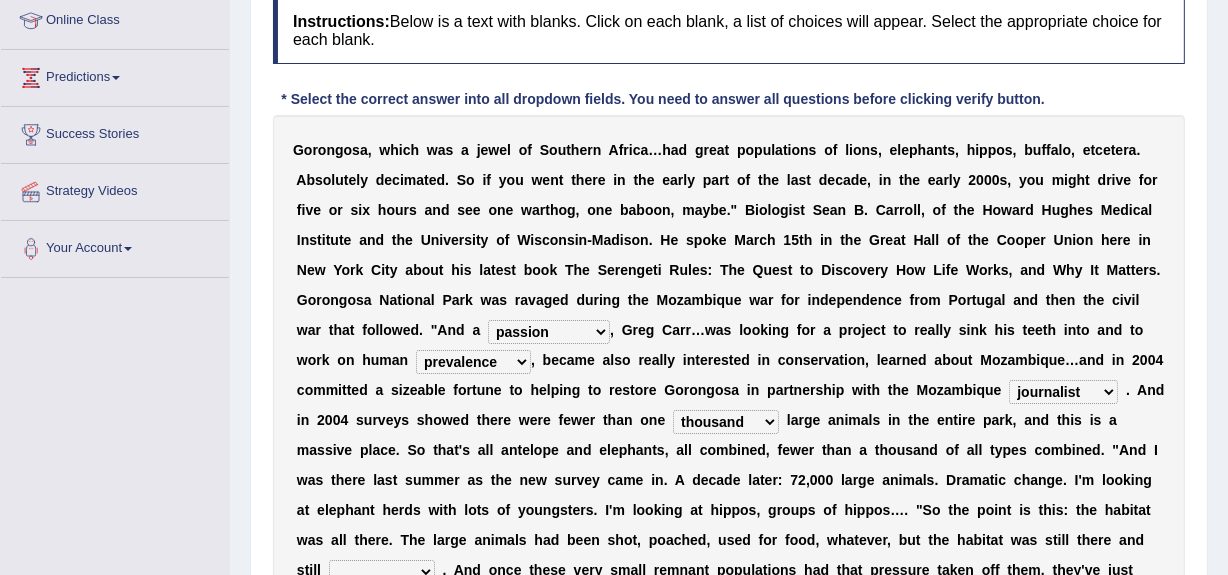 click on "deflowered embowered roundest thousand" at bounding box center [726, 422] 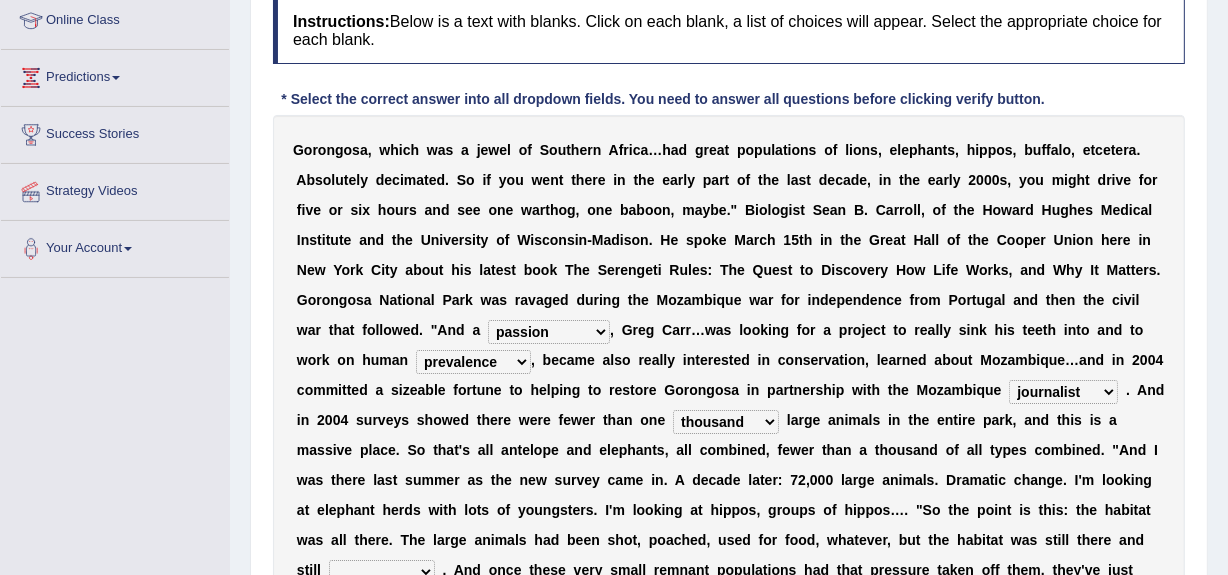 scroll, scrollTop: 542, scrollLeft: 0, axis: vertical 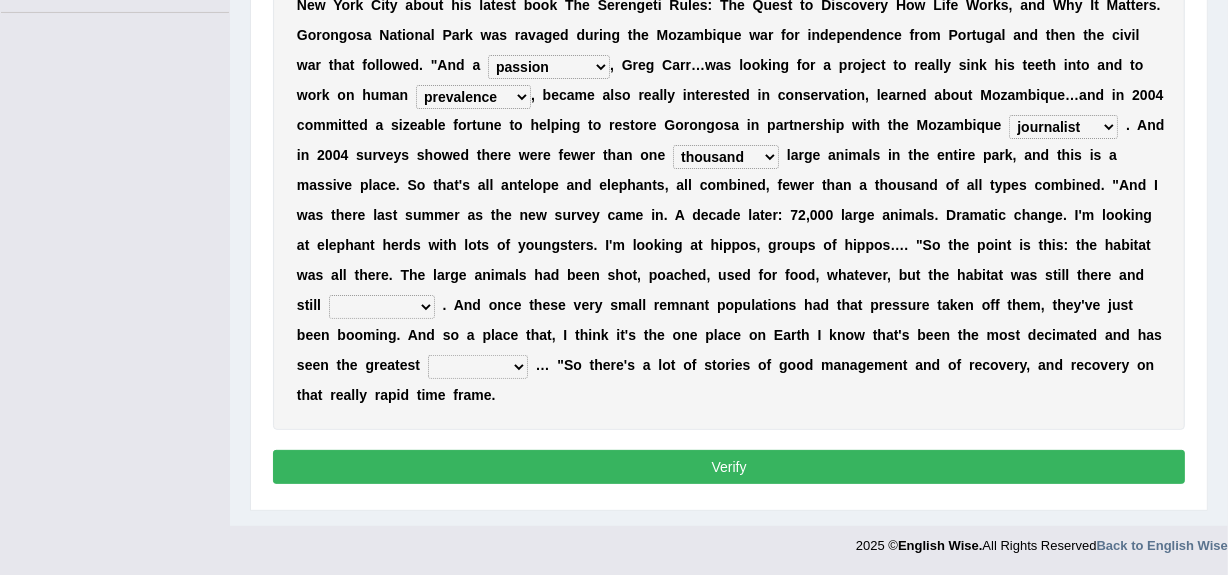 click on "assertive incidental compulsive productive" at bounding box center (382, 307) 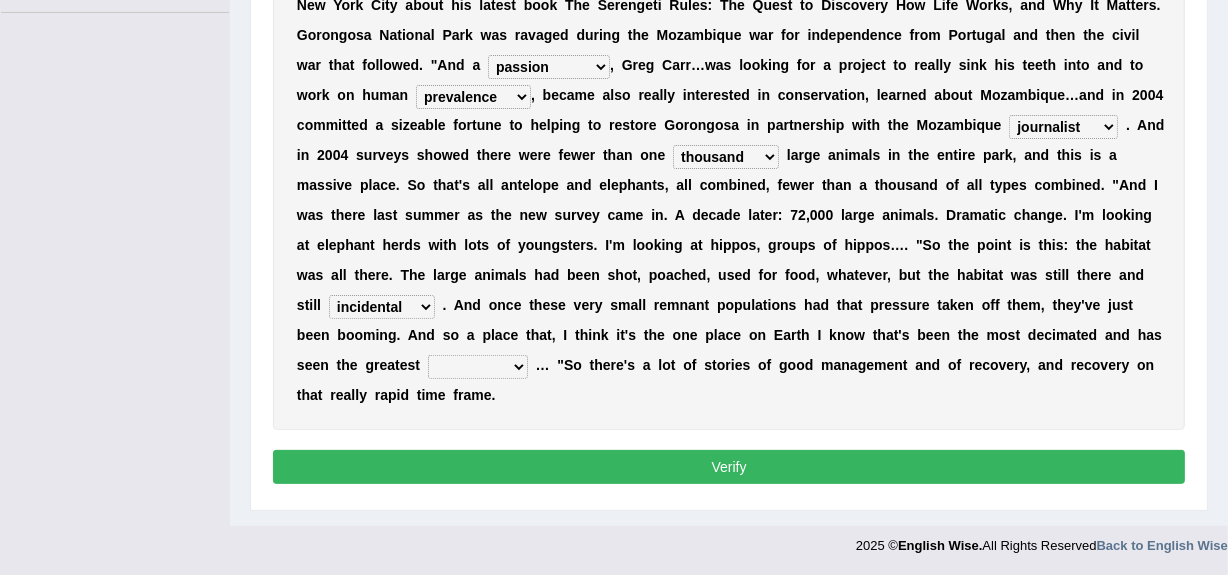 click on "assertive incidental compulsive productive" at bounding box center [382, 307] 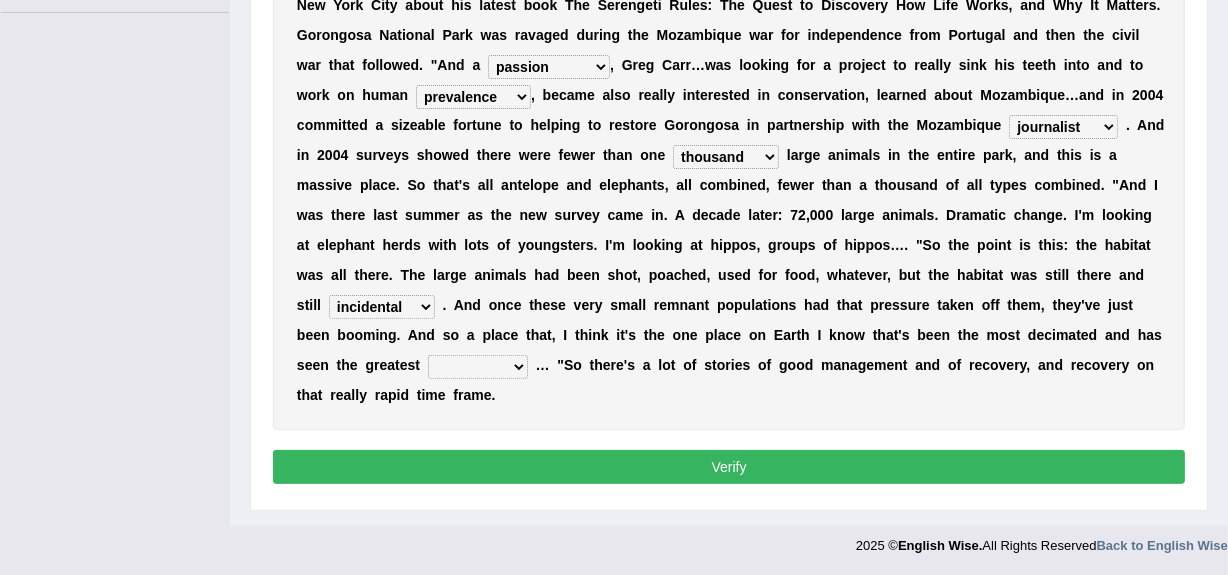 click on "recovery efficacy golly stumpy" at bounding box center (478, 367) 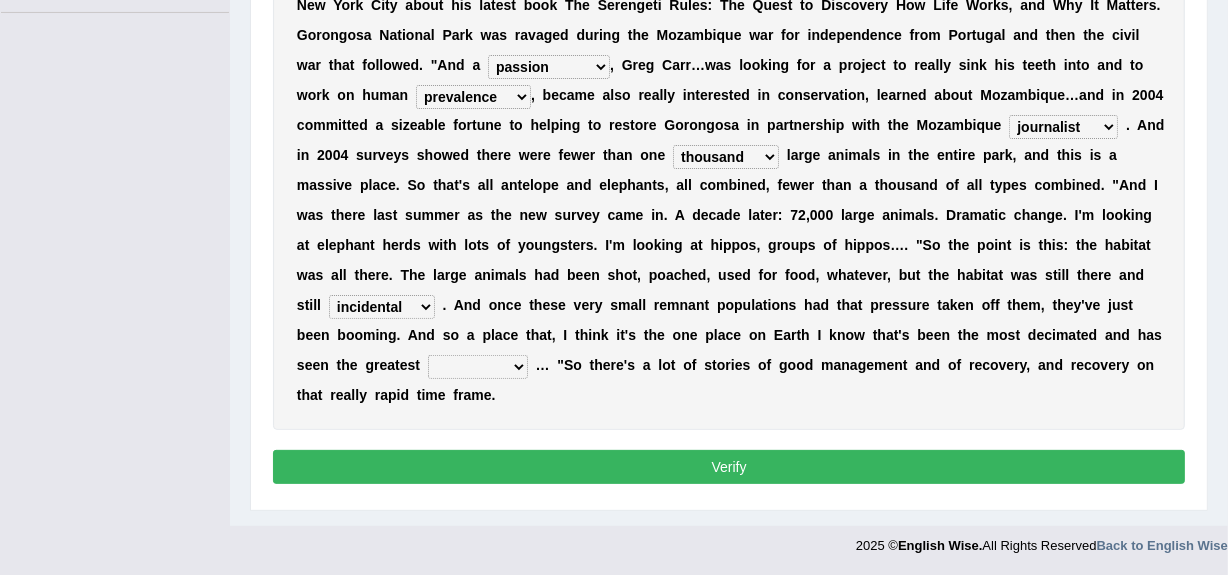 select on "recovery" 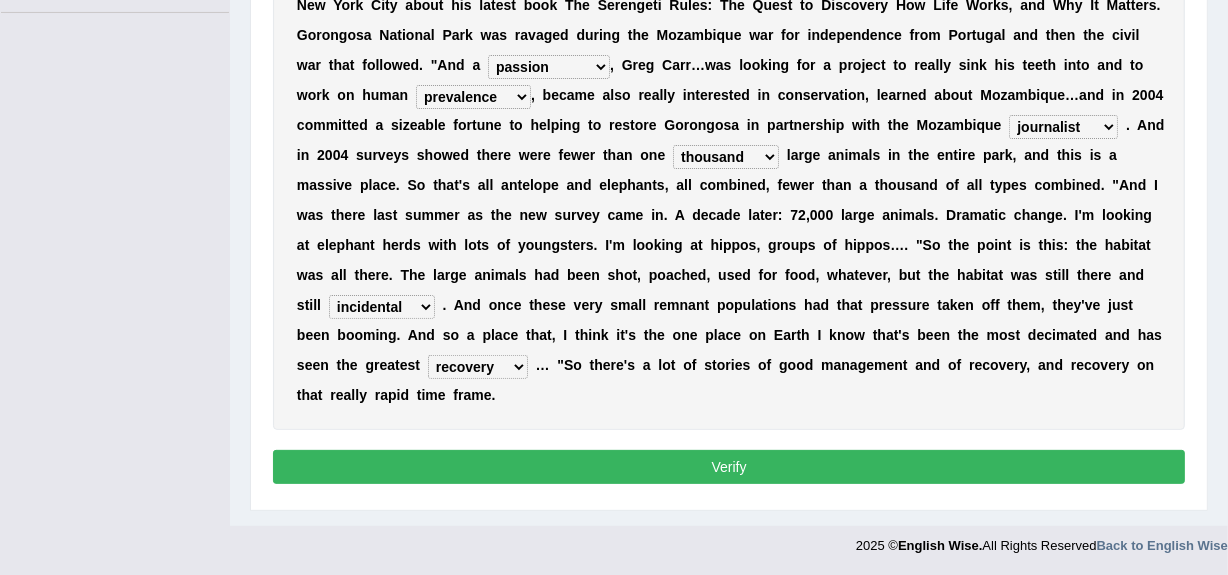 click on "recovery efficacy golly stumpy" at bounding box center (478, 367) 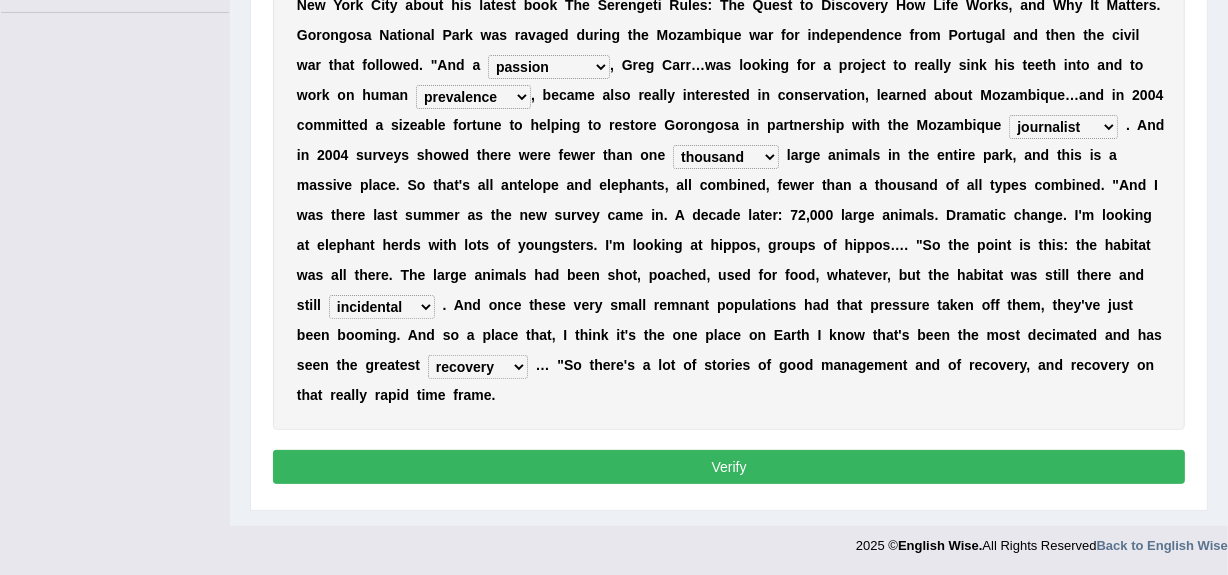 click on "Verify" at bounding box center (729, 467) 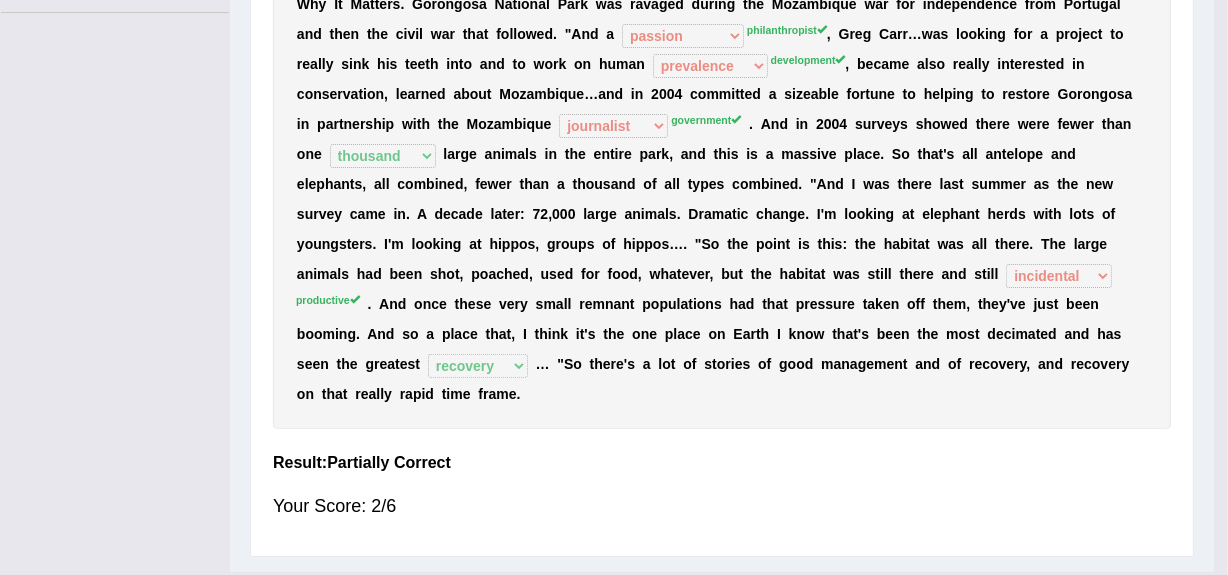 scroll, scrollTop: 478, scrollLeft: 0, axis: vertical 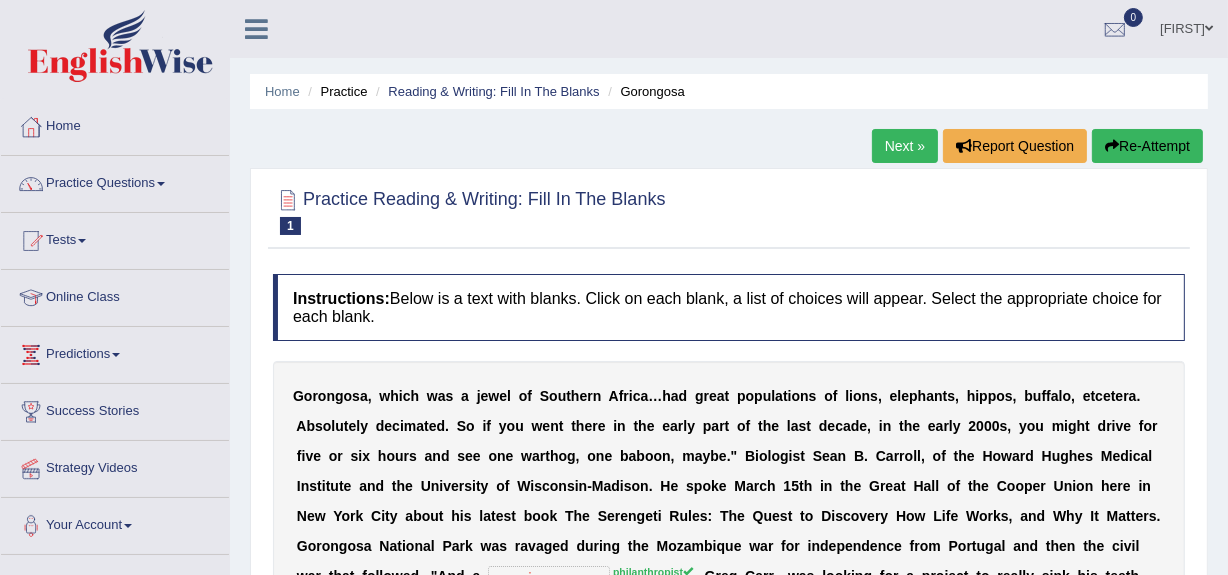 click on "Next »" at bounding box center (905, 146) 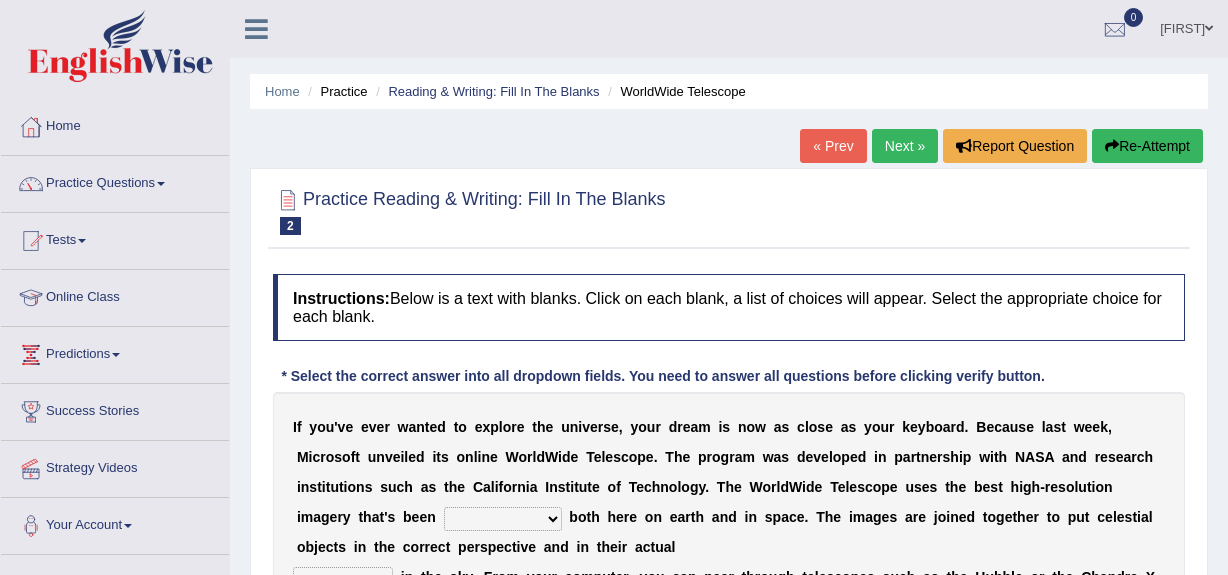 scroll, scrollTop: 0, scrollLeft: 0, axis: both 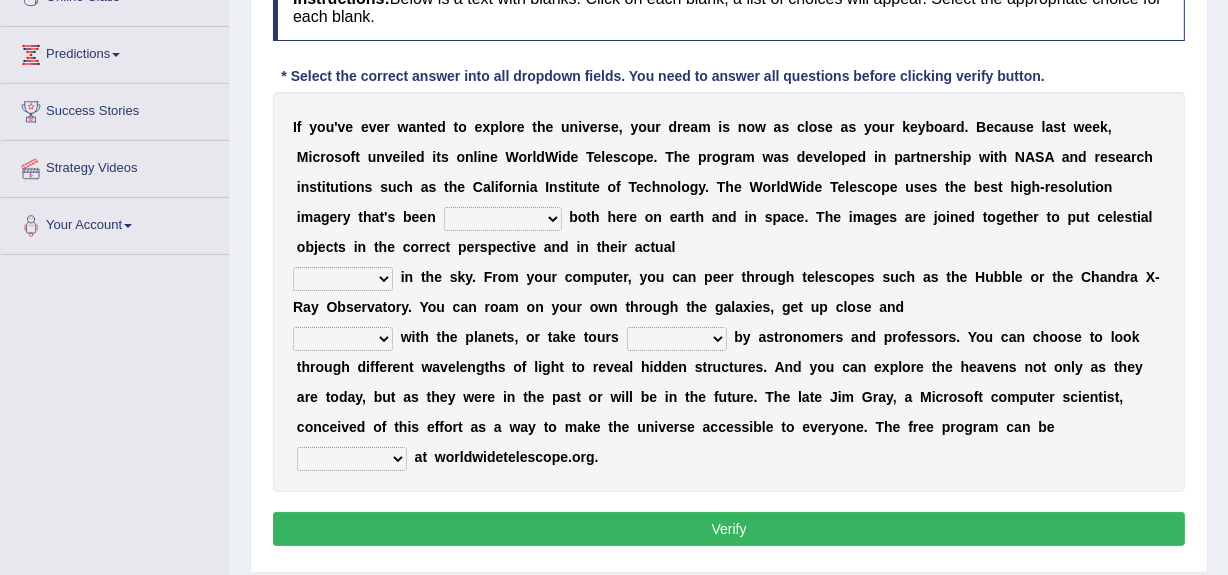 click on "degraded ascended remonstrated generated" at bounding box center (503, 219) 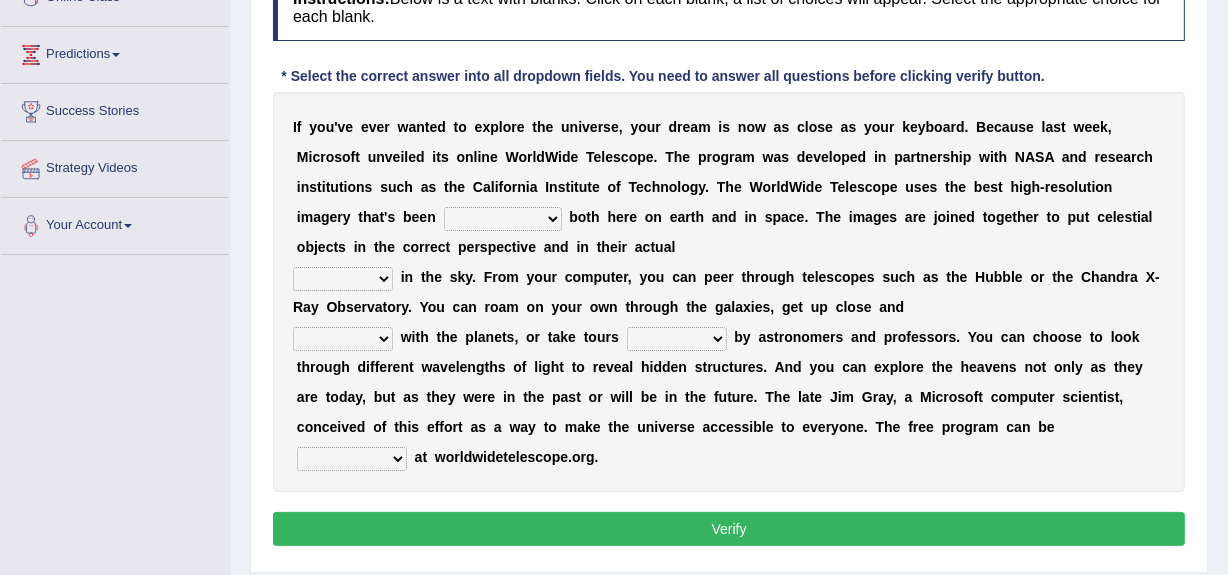 select on "generated" 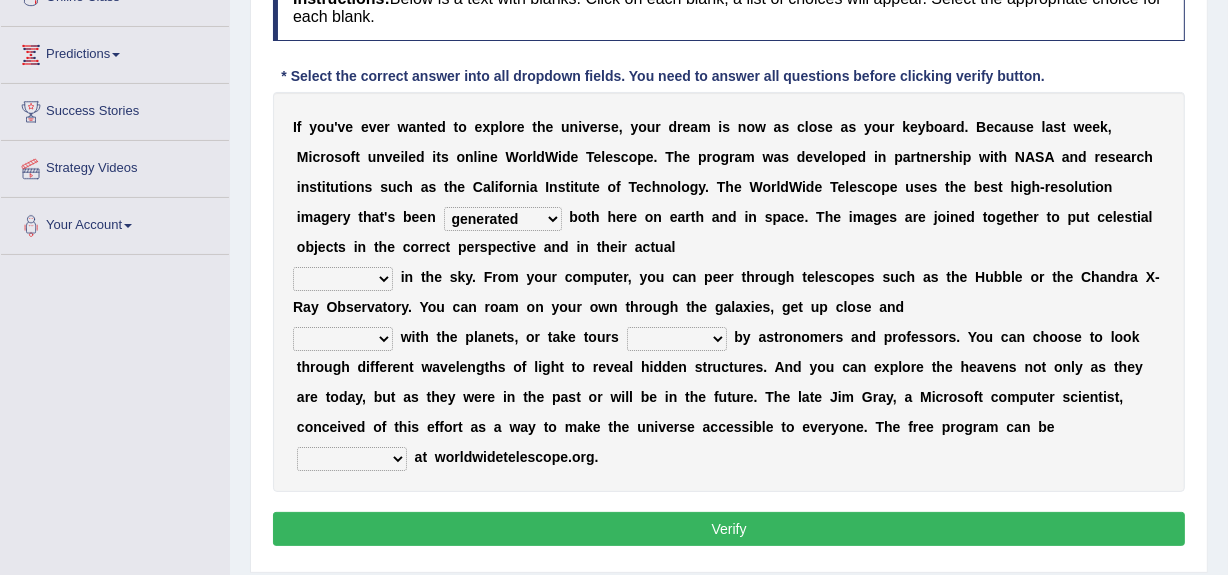 click on "aspects parts conditions positions" at bounding box center [343, 279] 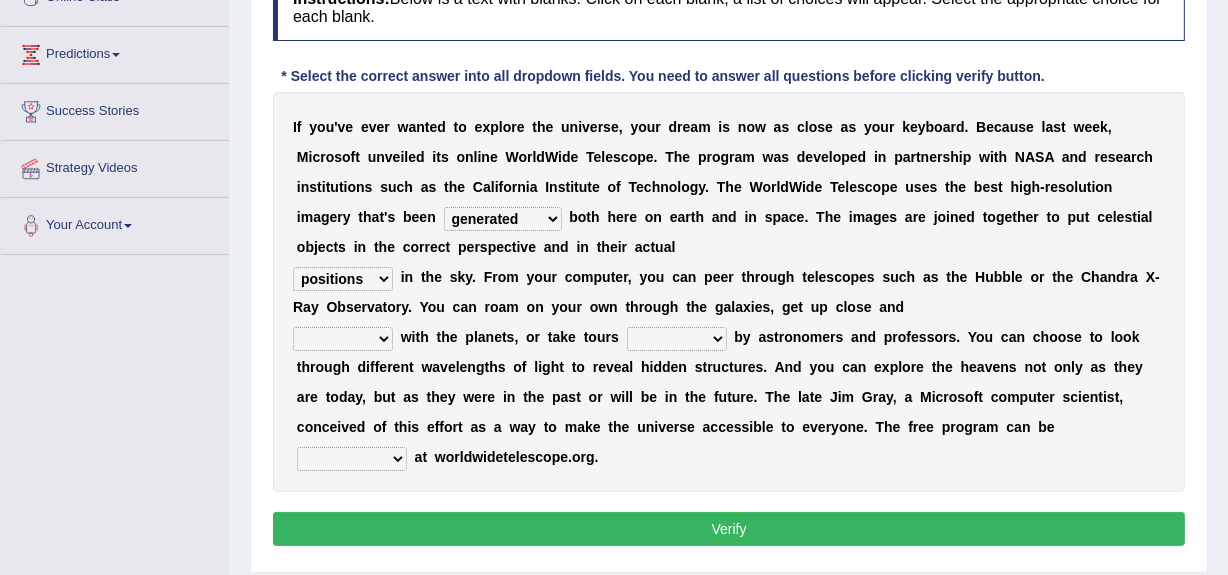 click on "personal individual apart polite" at bounding box center [343, 339] 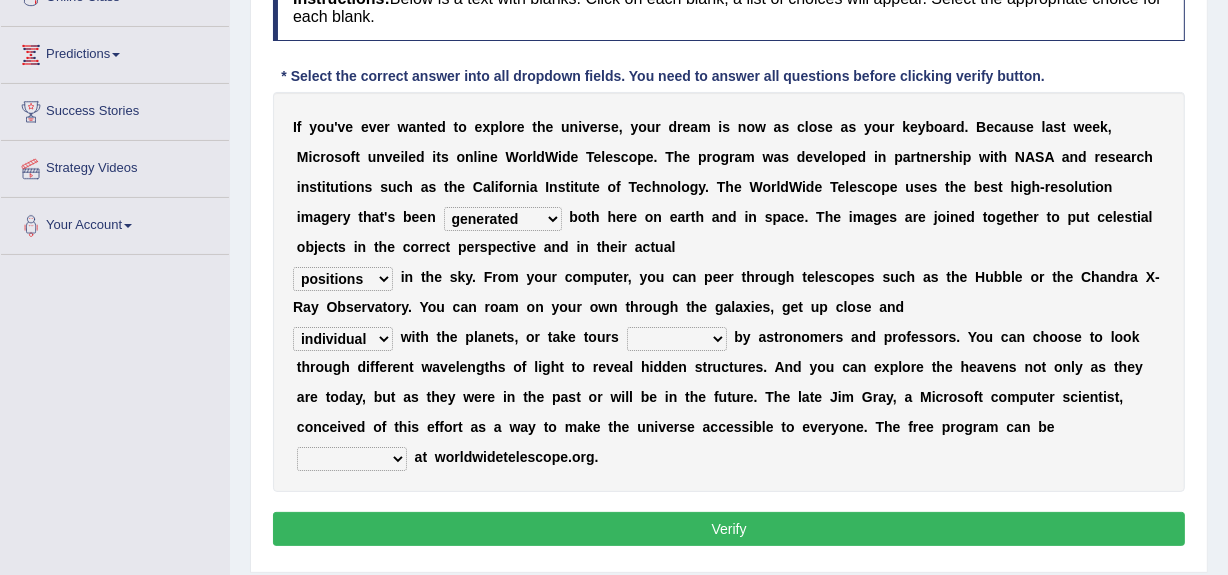click on "personal individual apart polite" at bounding box center (343, 339) 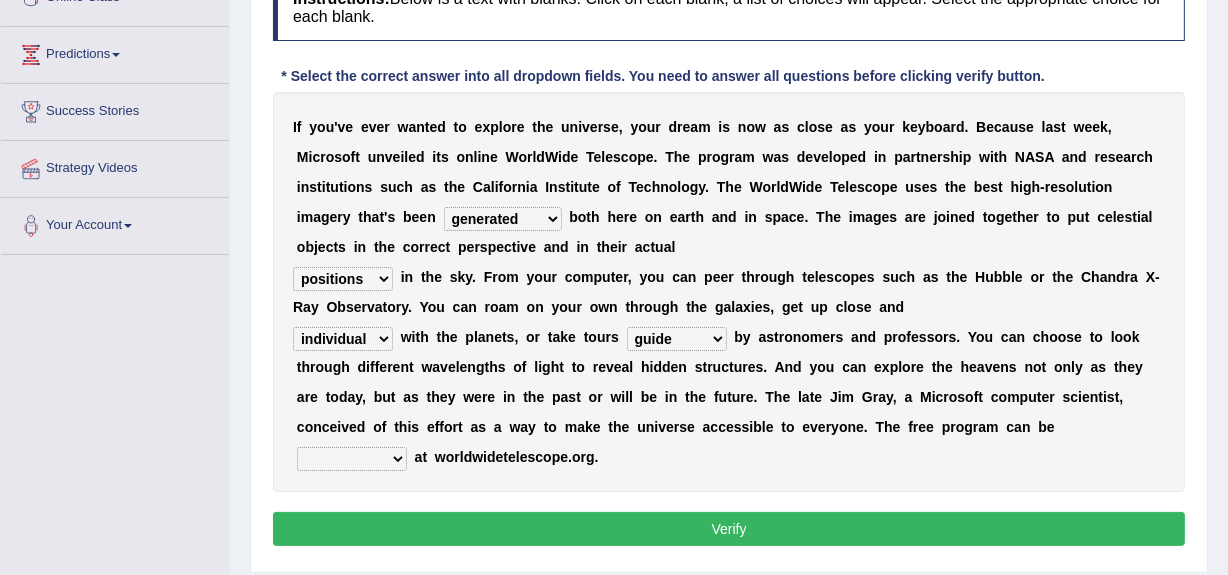click on "guide guided guiding to guide" at bounding box center (677, 339) 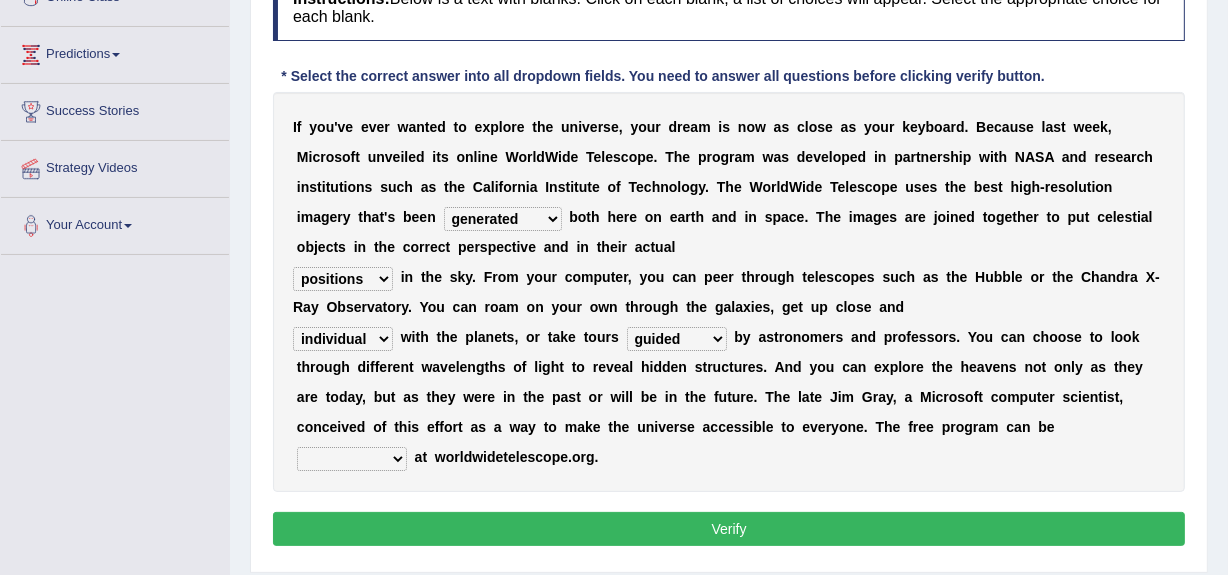 click on "guide guided guiding to guide" at bounding box center [677, 339] 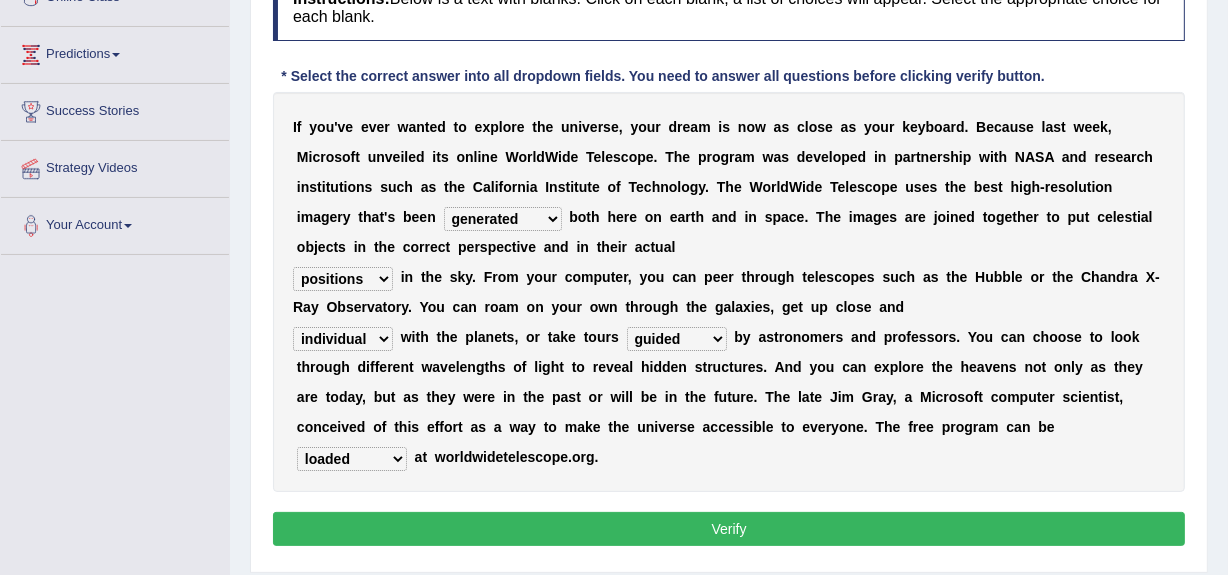 click on "upheld downloaded loaded posted" at bounding box center [352, 459] 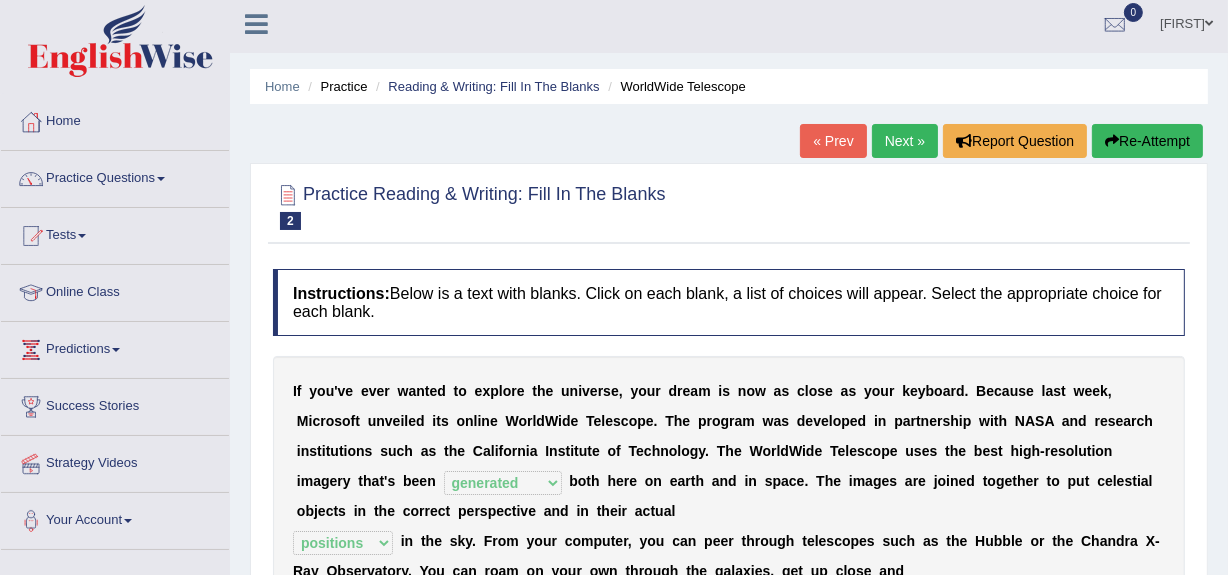 scroll, scrollTop: 0, scrollLeft: 0, axis: both 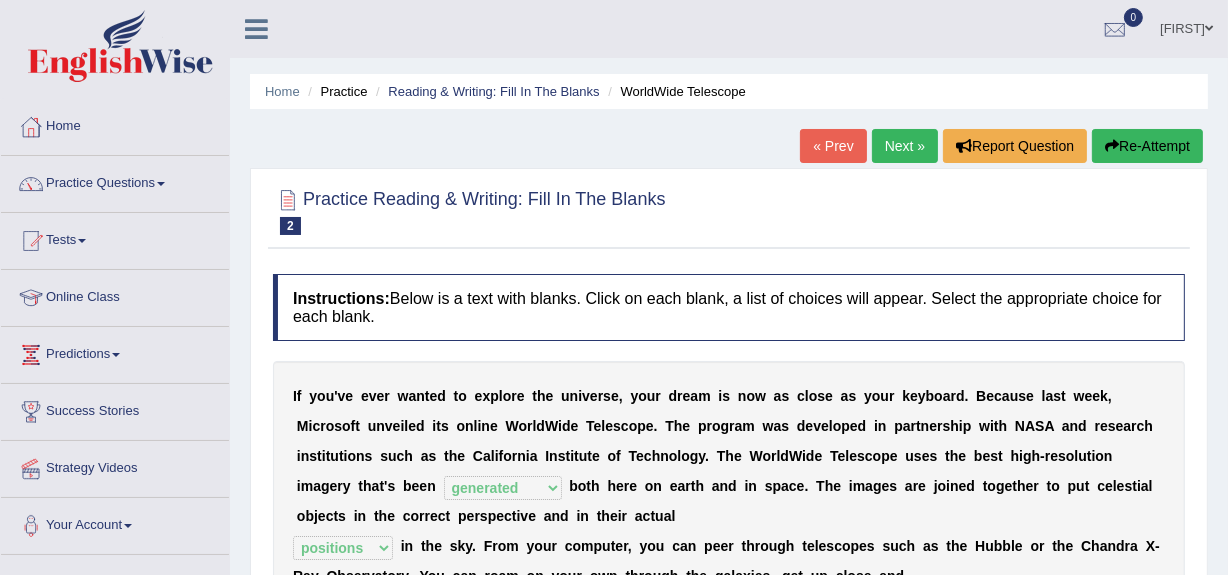 click on "Next »" at bounding box center (905, 146) 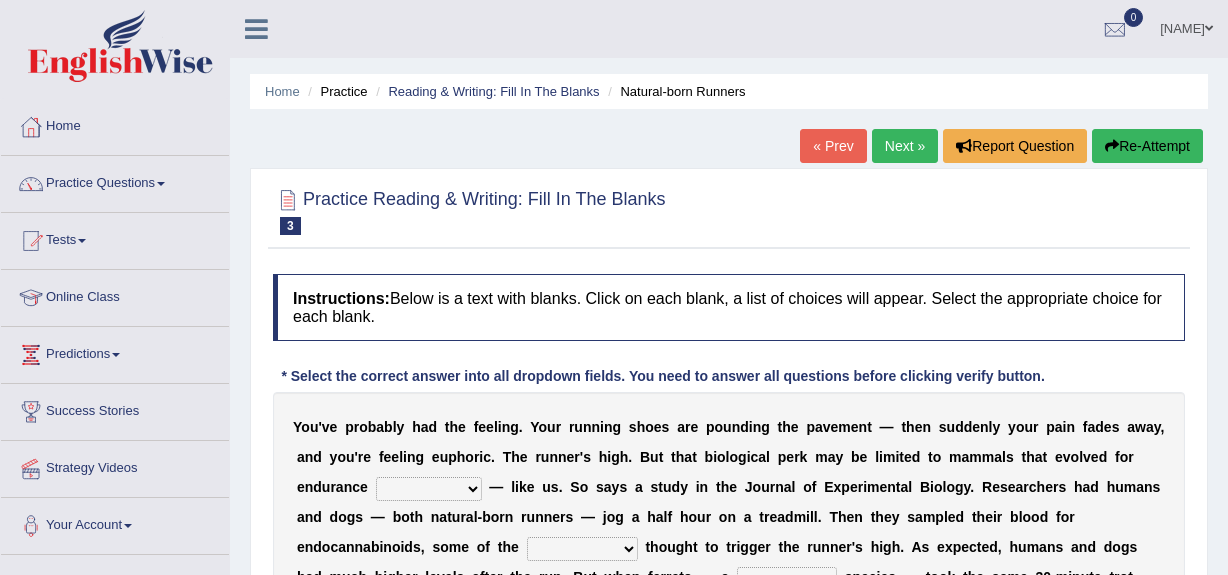 scroll, scrollTop: 0, scrollLeft: 0, axis: both 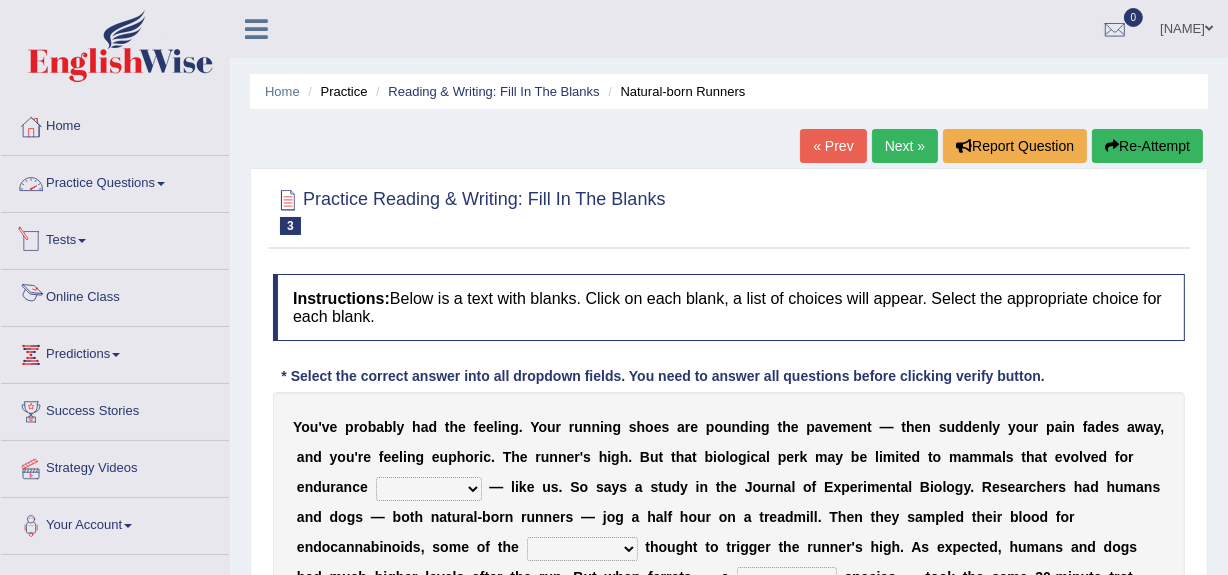 click on "Practice Questions" at bounding box center (115, 181) 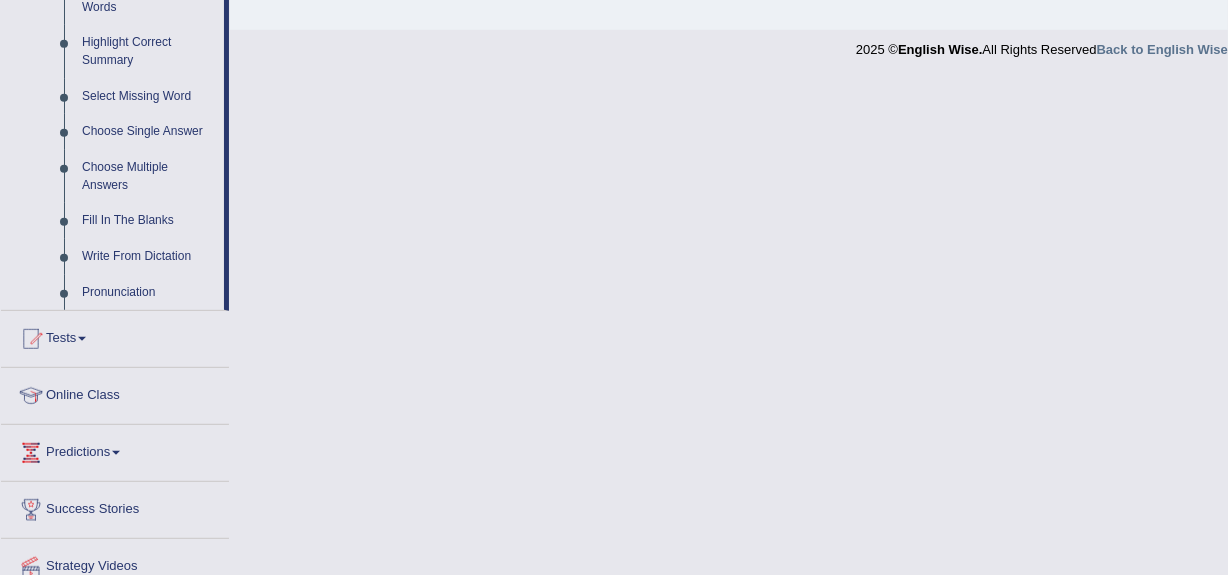 scroll, scrollTop: 0, scrollLeft: 0, axis: both 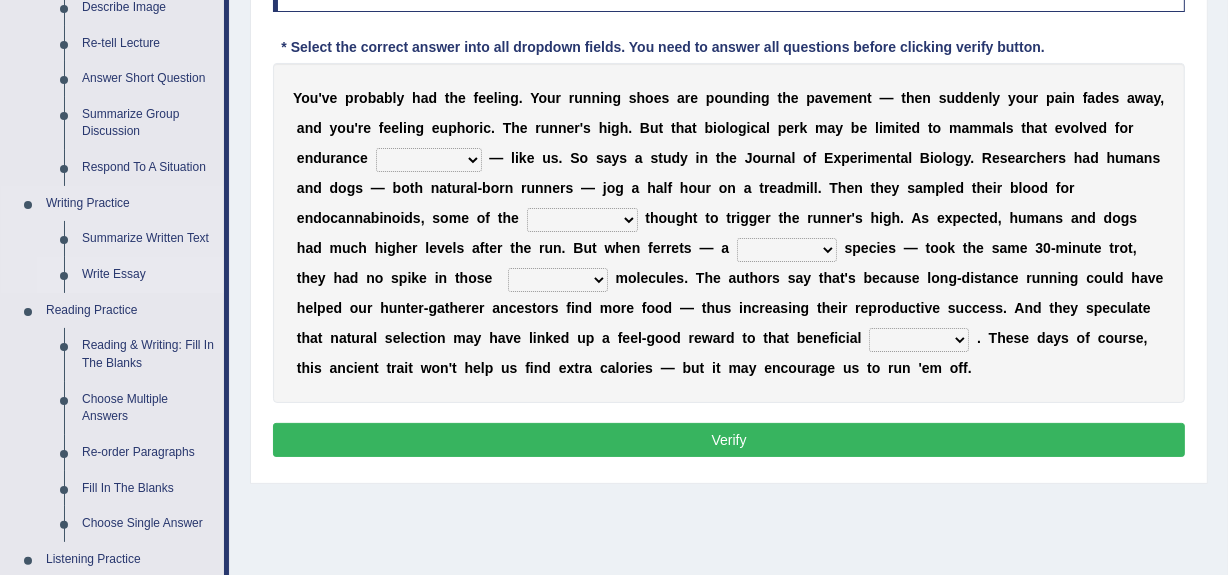 click on "Write Essay" at bounding box center [148, 275] 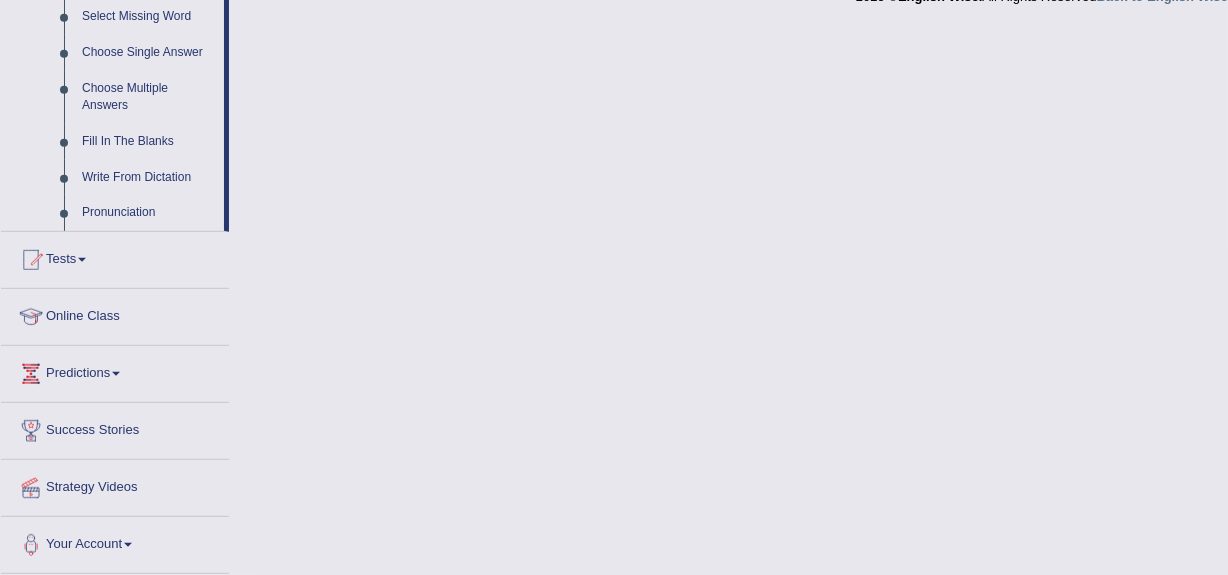 scroll, scrollTop: 1007, scrollLeft: 0, axis: vertical 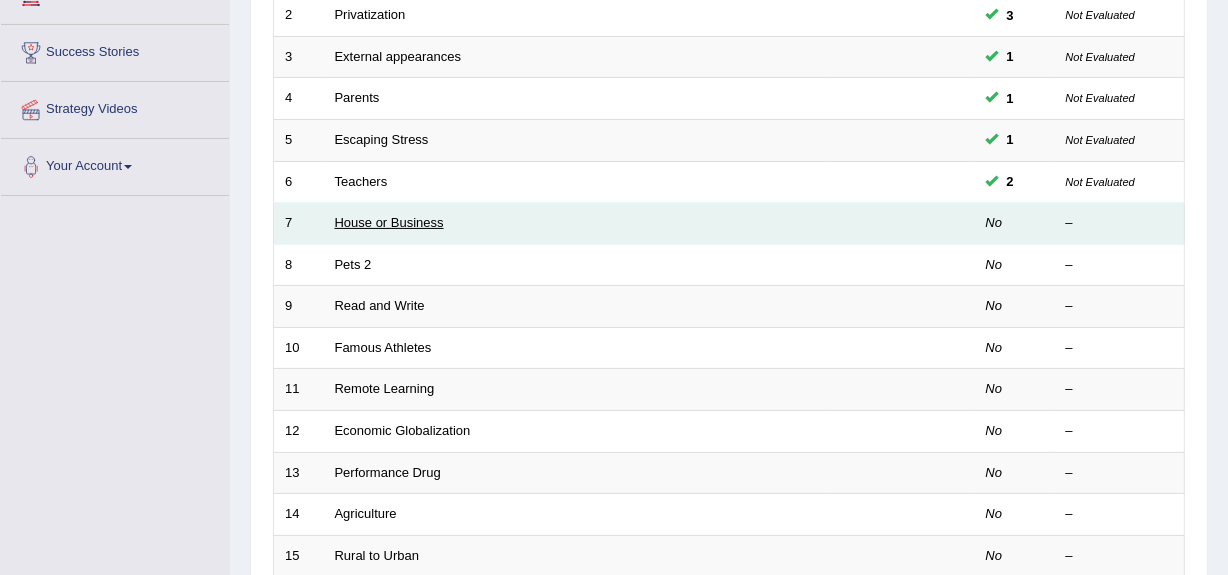 click on "House or Business" at bounding box center [389, 222] 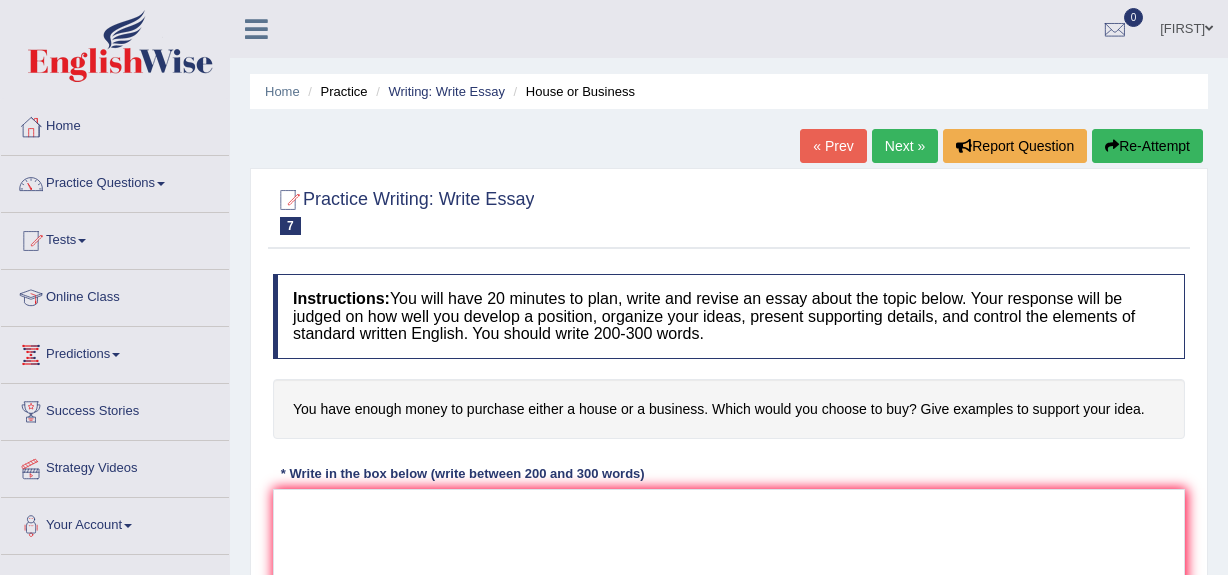 scroll, scrollTop: 0, scrollLeft: 0, axis: both 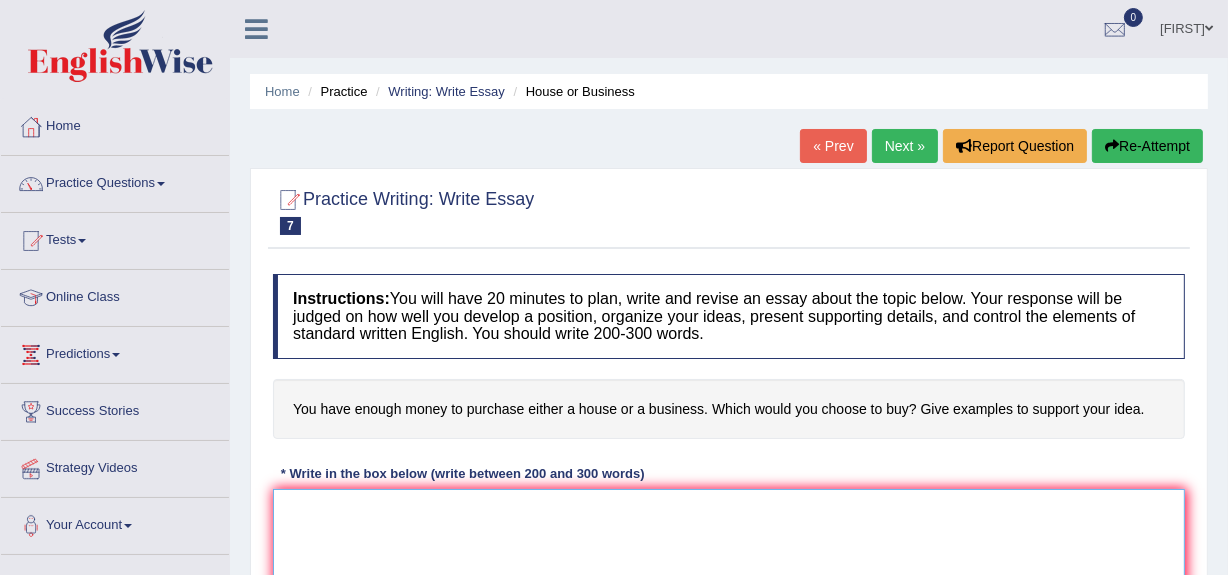 click at bounding box center [729, 586] 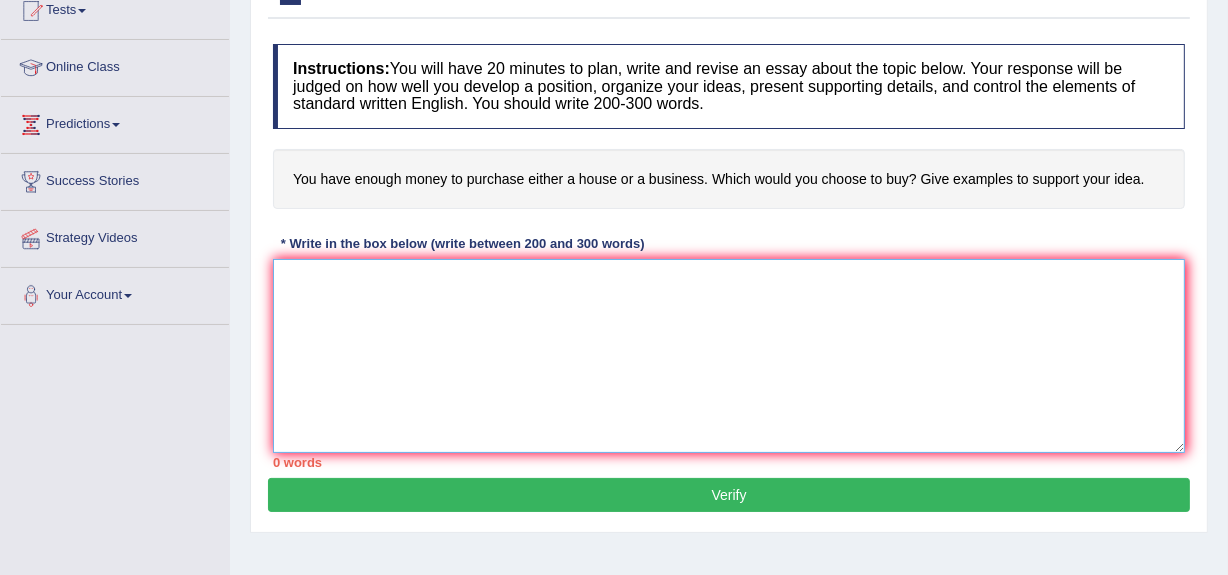 scroll, scrollTop: 244, scrollLeft: 0, axis: vertical 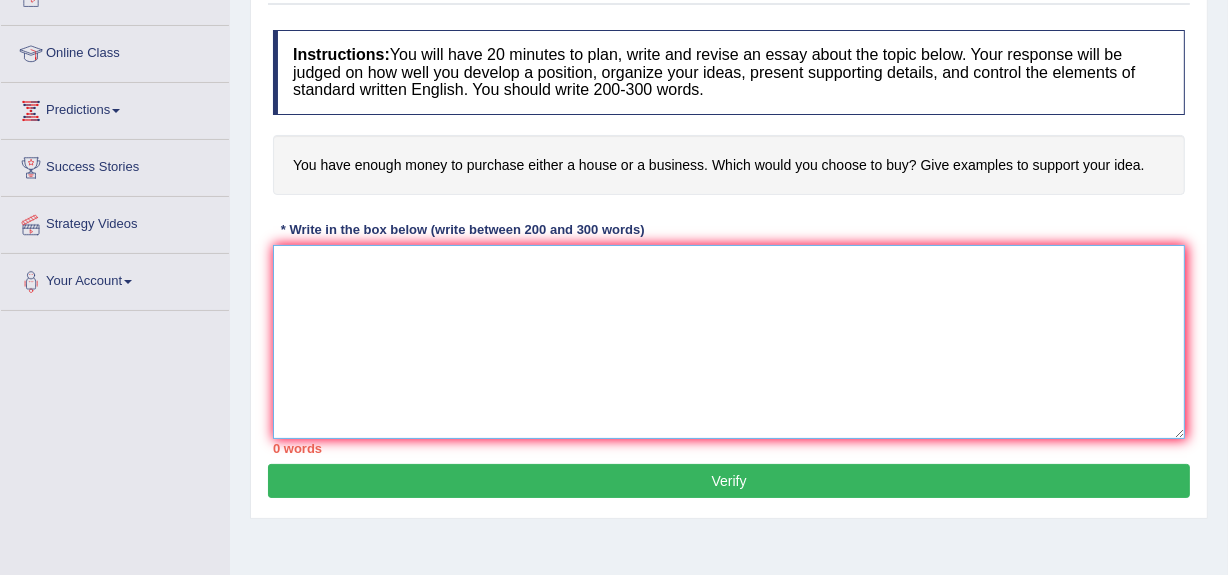 click at bounding box center [729, 342] 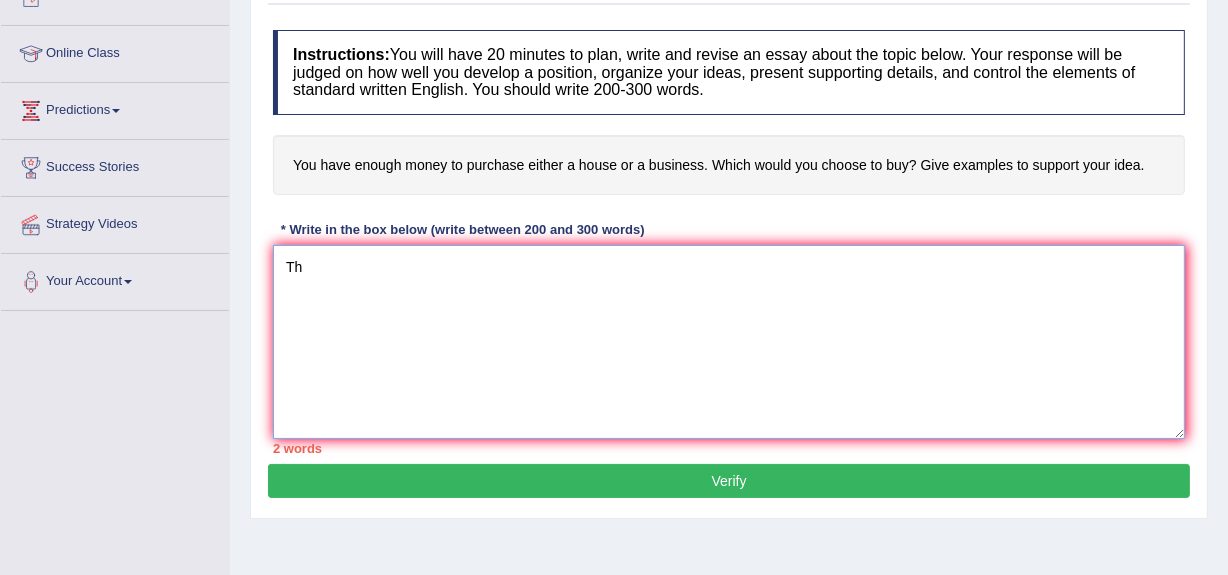 type on "T" 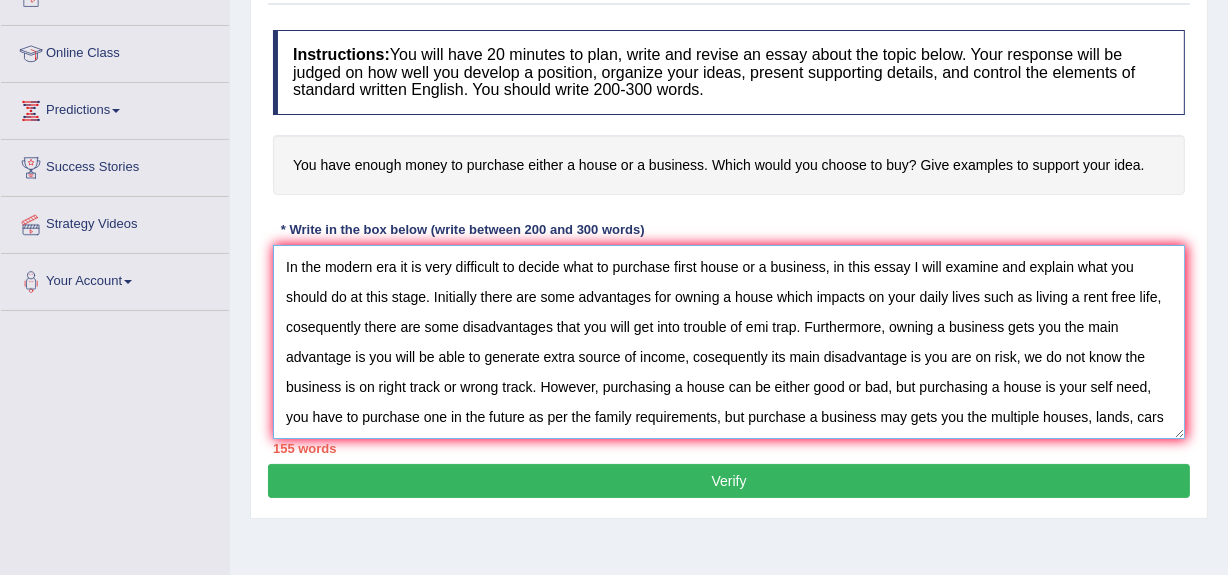 scroll, scrollTop: 16, scrollLeft: 0, axis: vertical 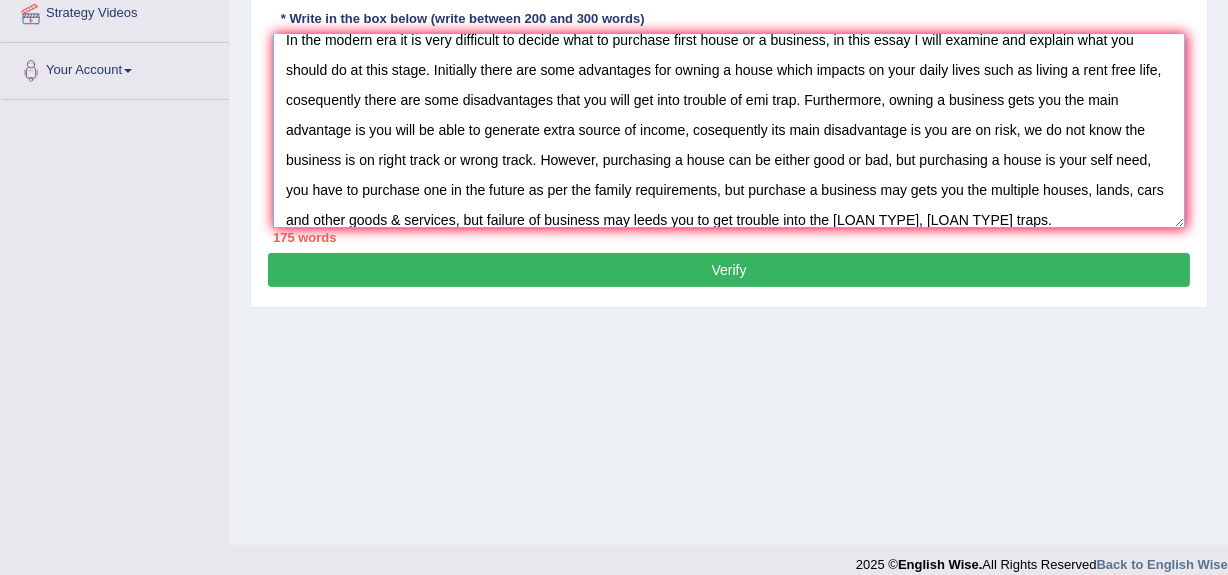 click on "In the modern era it is very difficult to decide what to purchase first house or a business, in this essay I will examine and explain what you should do at this stage. Initially there are some advantages for owning a house which impacts on your daily lives such as living a rent free life, cosequently there are some disadvantages that you will get into trouble of emi trap. Furthermore, owning a business gets you the main advantage is you will be able to generate extra source of income, cosequently its main disadvantage is you are on risk, we do not know the business is on right track or wrong track. However, purchasing a house can be either good or bad, but purchasing a house is your self need, you have to purchase one in the future as per the family requirements, but purchase a business may gets you the multiple houses, lands, cars and other goods & services, but failure of business may leeds you to get trouble into the [LOAN TYPE], [LOAN TYPE] traps." at bounding box center [729, 131] 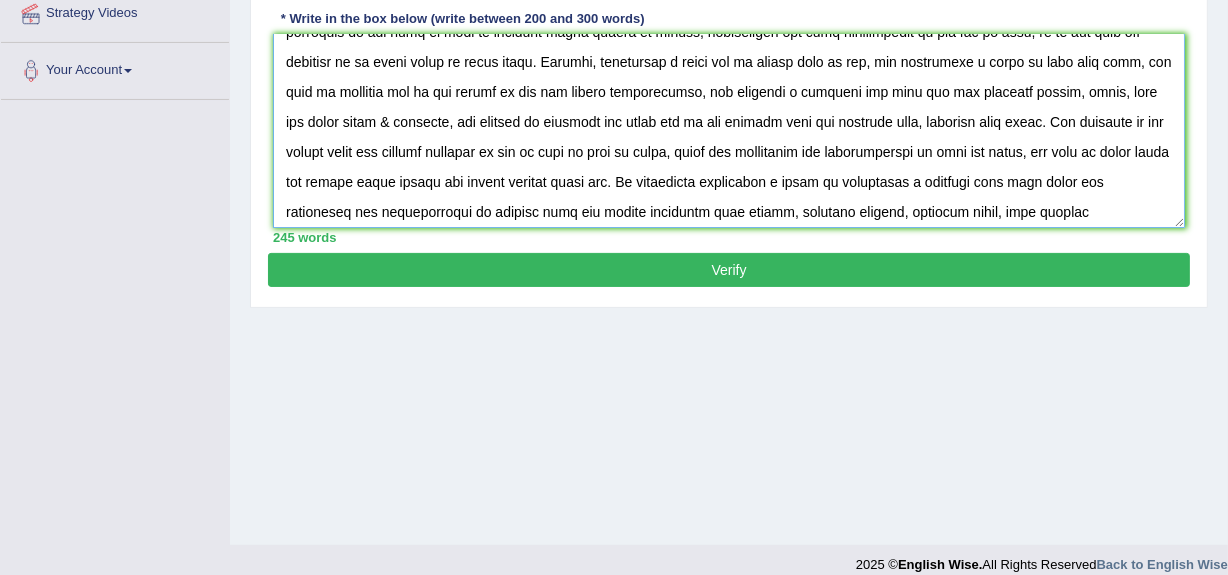 scroll, scrollTop: 136, scrollLeft: 0, axis: vertical 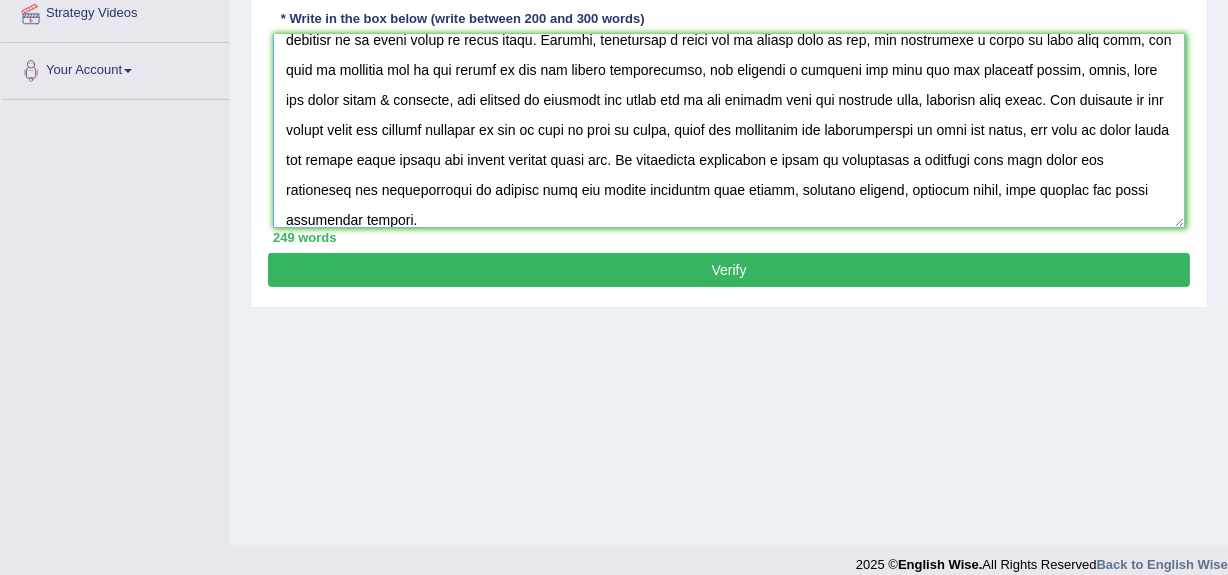 type on "In the modern era it is very difficult to decide what to purchase first house or a business, in this essay I will examine and explain what you should do at this stage. Initially there are some advantages for owning a house which impacts on your daily lives such as living a rent free life, cosequently there are some disadvantages that you will get into trouble of emi trap. Furthermore, owning a business gets you the main advantage is you will be able to generate extra source of income, cosequently its main disadvantage is you are on risk, we do not know the business is on right track or wrong track. However, purchasing a house can be either good or bad, but purchasing a house is your self need, you have to purchase one in the future as per the family requirements, but purchase a business may gets you the multiple houses, lands, cars and other goods & services, but failure of business may leeds you to get trouble into the [LOAN TYPE], [LOAN TYPE] traps. But thinking of the choice about the correct decesi..." 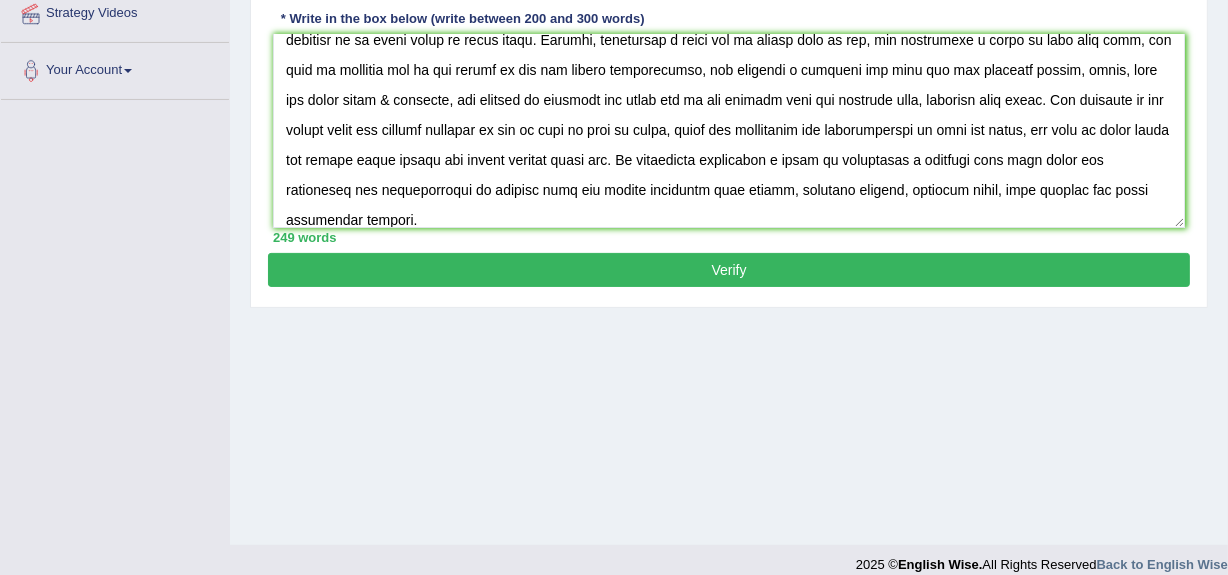 click on "Verify" at bounding box center [729, 270] 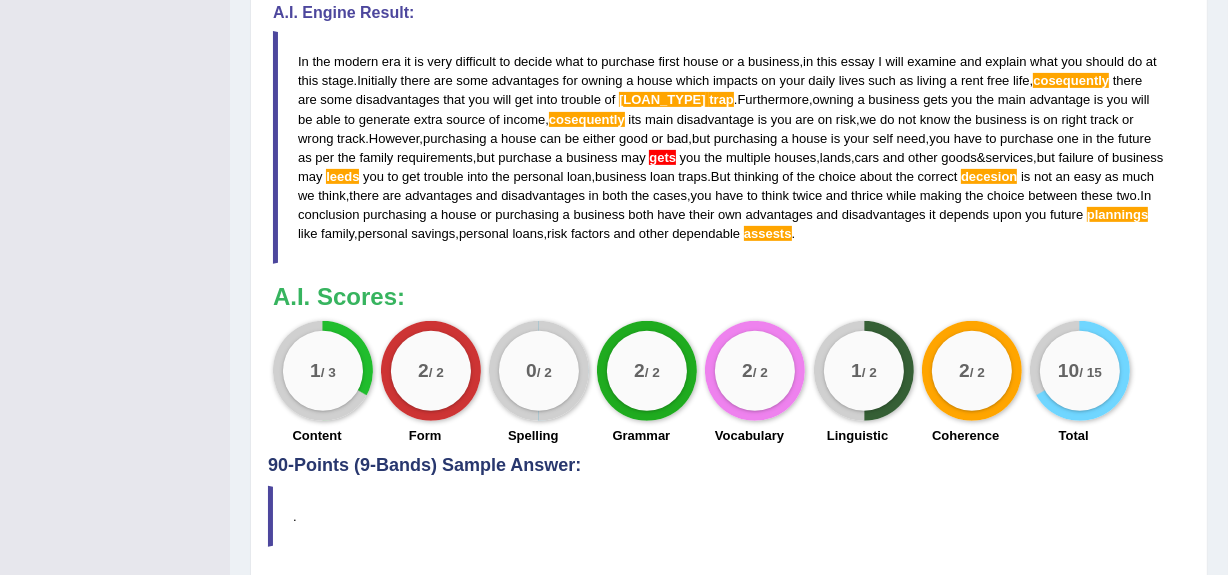 scroll, scrollTop: 652, scrollLeft: 0, axis: vertical 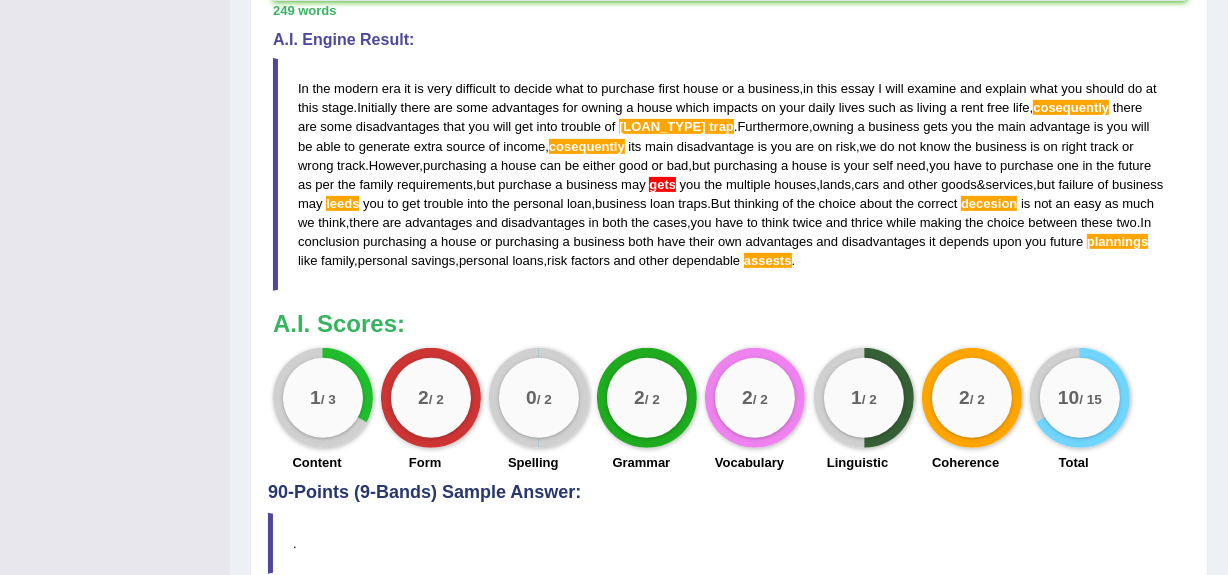 drag, startPoint x: 808, startPoint y: 260, endPoint x: 338, endPoint y: 90, distance: 499.79996 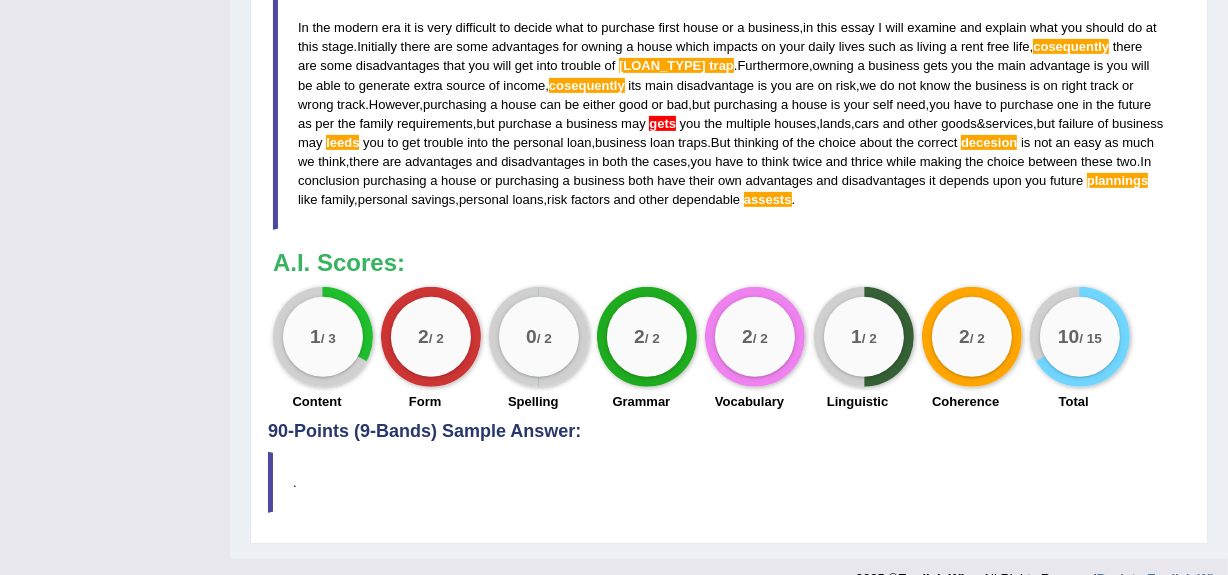 scroll, scrollTop: 746, scrollLeft: 0, axis: vertical 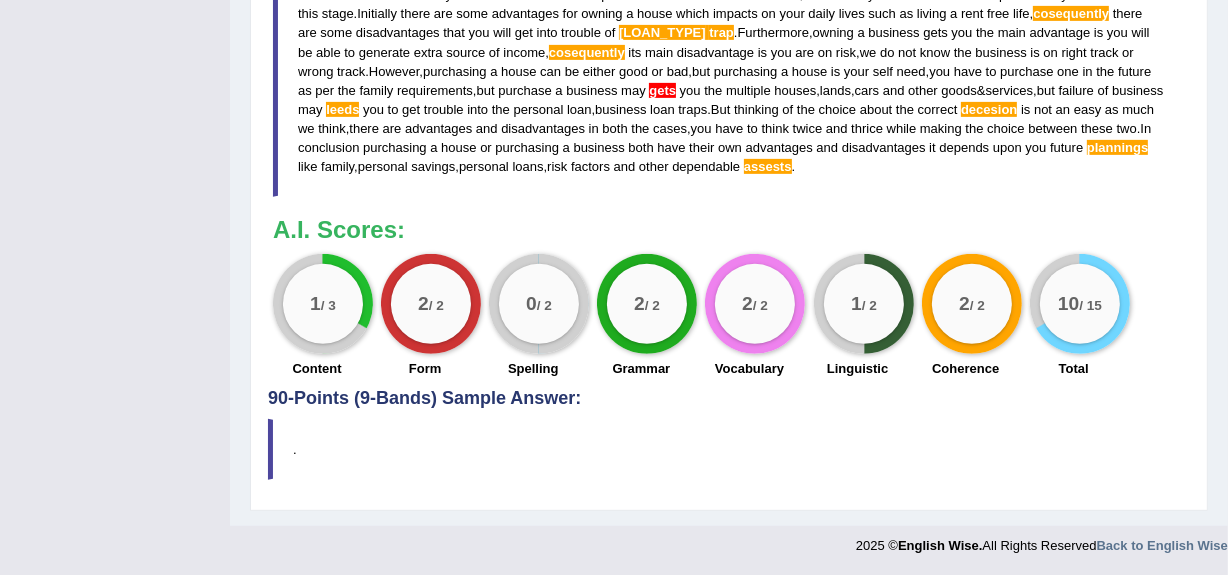 drag, startPoint x: 703, startPoint y: 146, endPoint x: 587, endPoint y: 115, distance: 120.070816 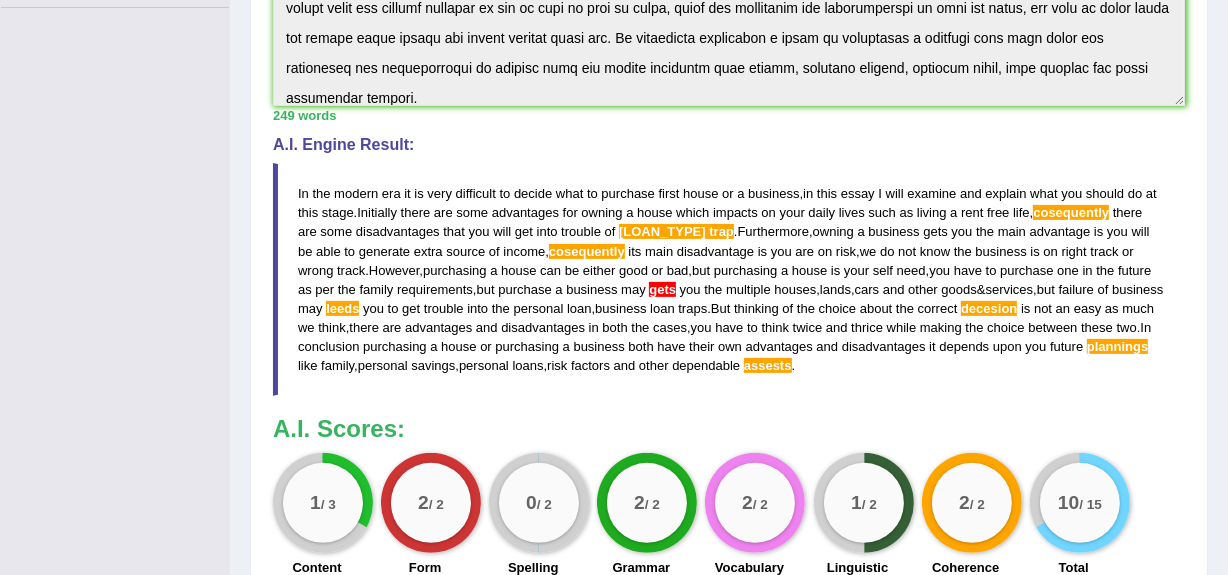 scroll, scrollTop: 549, scrollLeft: 0, axis: vertical 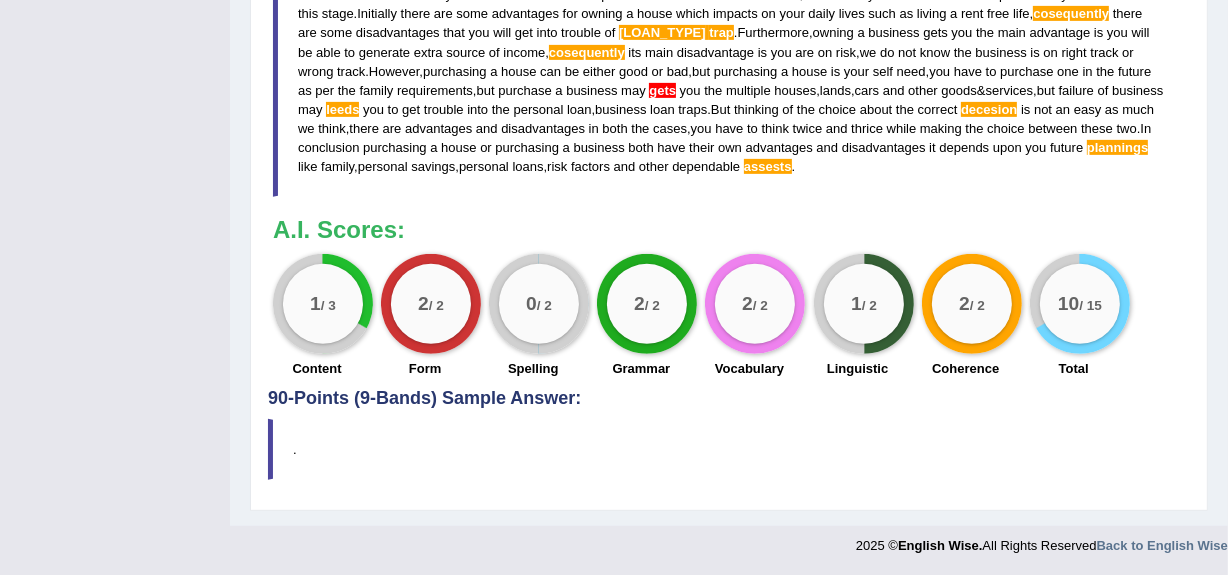 click on "Instructions:  You will have 20 minutes to plan, write and revise an essay about the topic below. Your response will be judged on how well you develop a position, organize your ideas, present supporting details, and control the elements of standard written English. You should write 200-300 words.
You have enough money to purchase either a house or a business. Which would you choose to buy? Give examples to support your idea. * Write in the box below (write between 200 and 300 words) 249 words Written Keywords:  purchase  house  business  family  personal  income  risk  future A.I. Engine Result: In   the   modern   era   it   is   very   difficult   to   decide   what   to   purchase   first   house   or   a   business ,  in   this   essay   I   will   examine   and   explain   what   you   should   do   at   this   stage .  Initially   there   are   some   advantages   for   owning   a   house   which   impacts   on   your   daily   lives   such   as   living   a   rent   free   life ,    there" at bounding box center [729, -47] 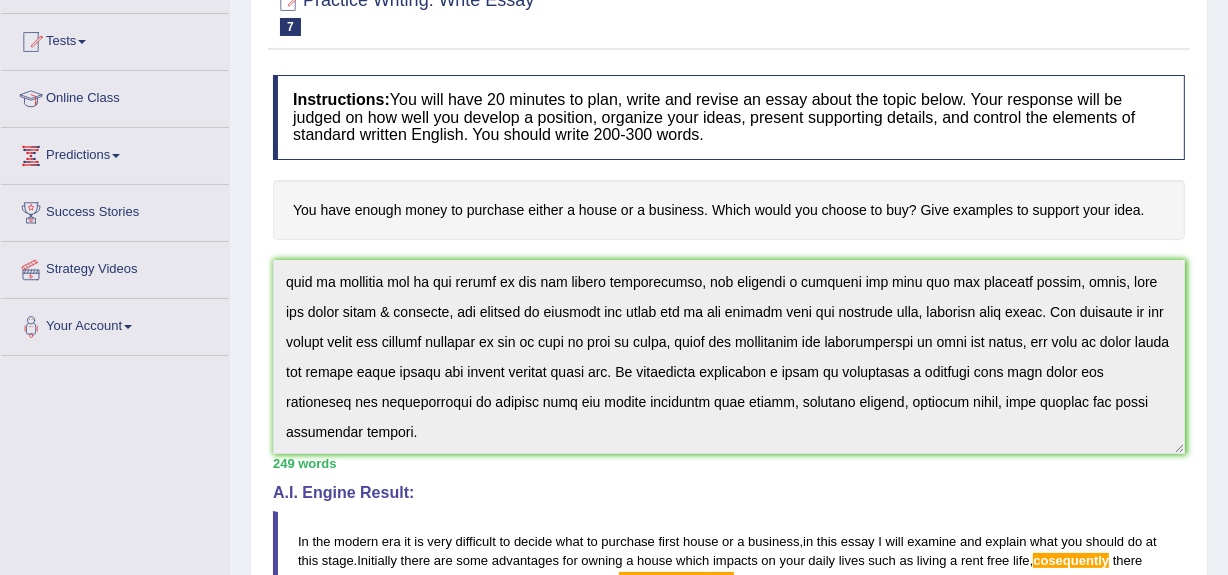 scroll, scrollTop: 223, scrollLeft: 0, axis: vertical 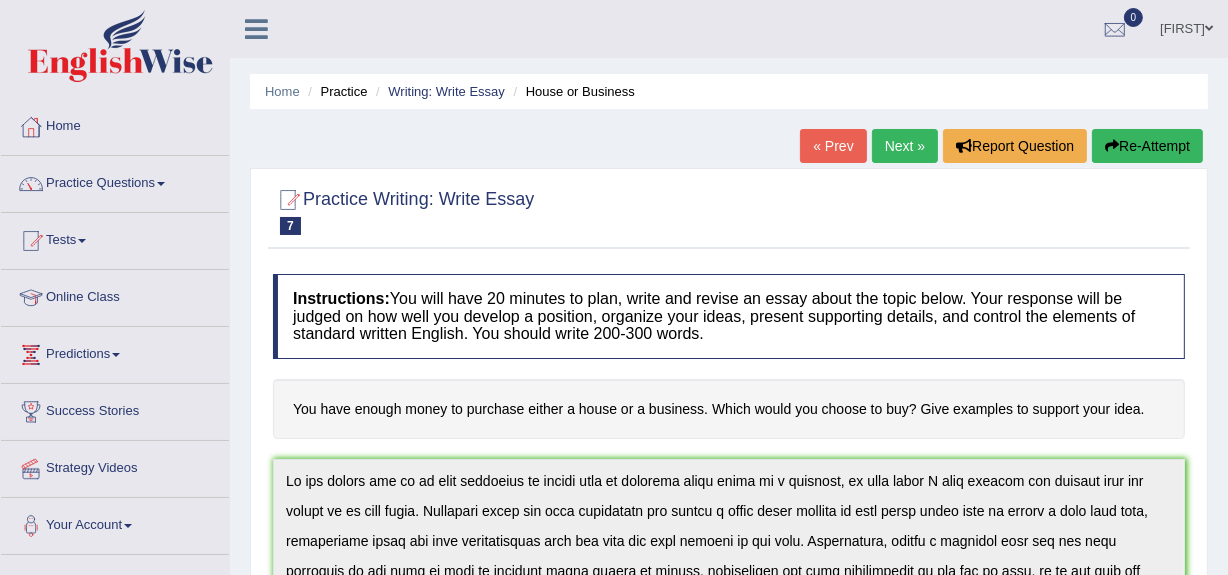 click on "Re-Attempt" at bounding box center (1147, 146) 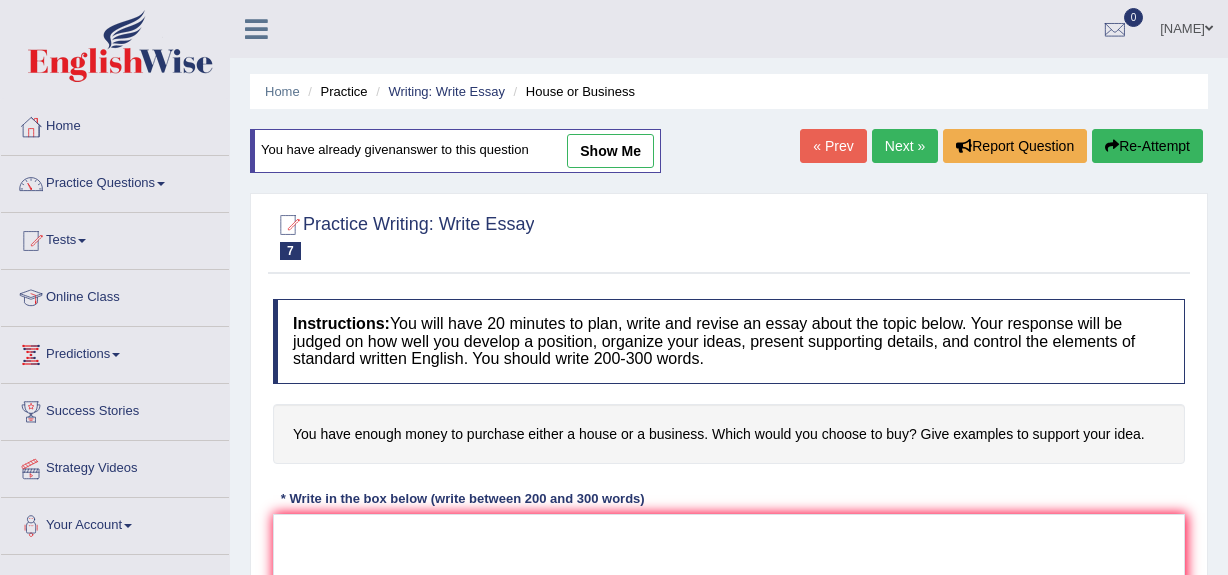 scroll, scrollTop: 0, scrollLeft: 0, axis: both 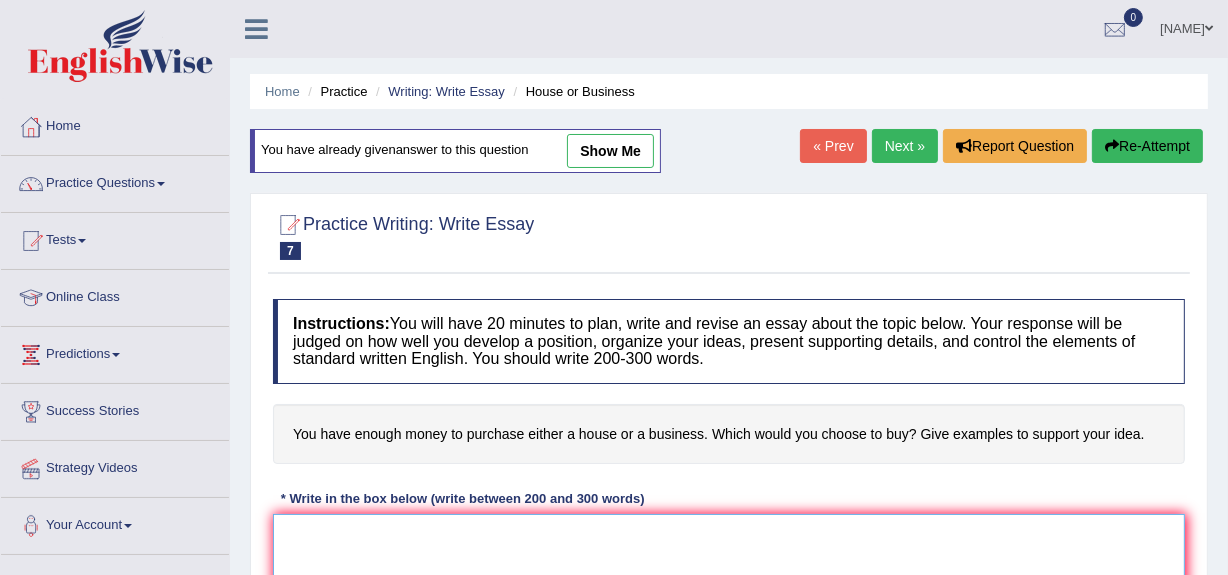 click at bounding box center [729, 611] 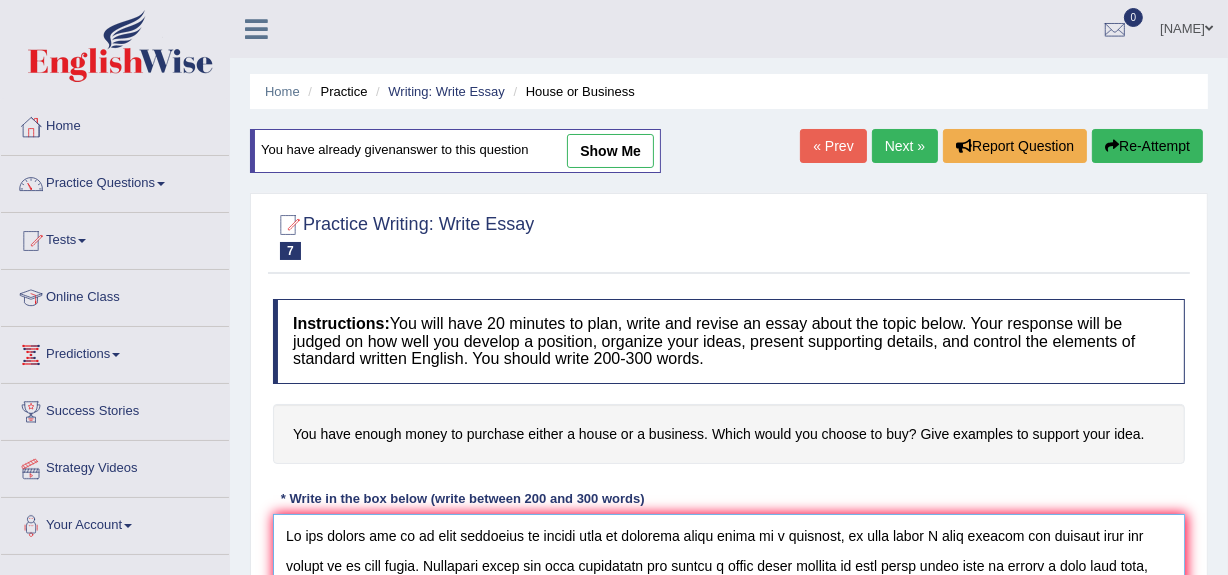 scroll, scrollTop: 137, scrollLeft: 0, axis: vertical 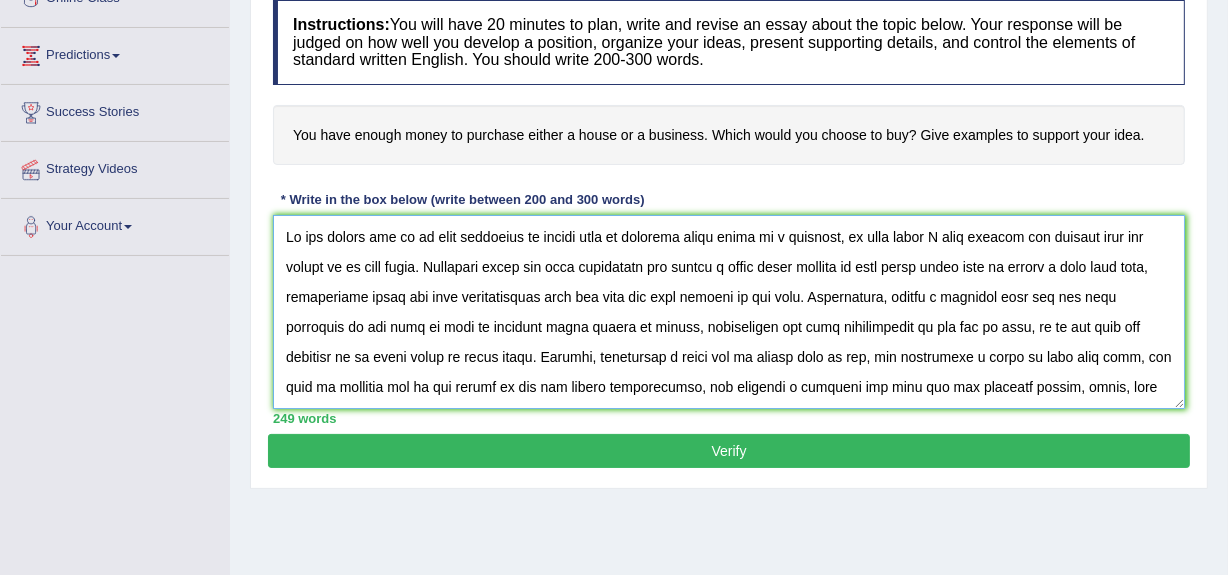 drag, startPoint x: 820, startPoint y: 297, endPoint x: 770, endPoint y: 306, distance: 50.803543 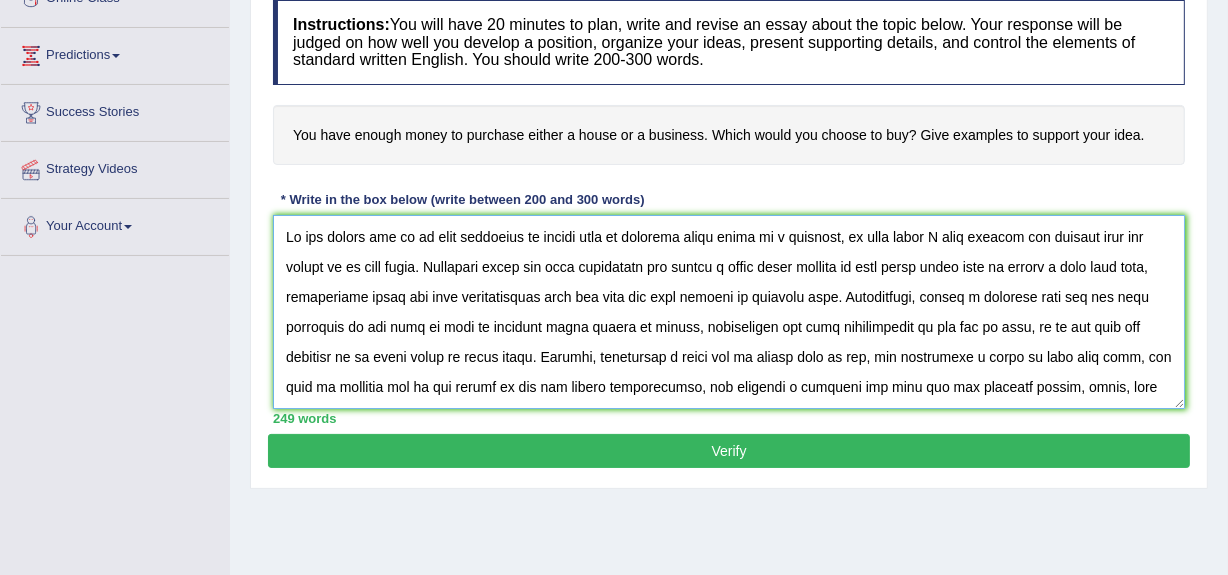 scroll, scrollTop: 6, scrollLeft: 0, axis: vertical 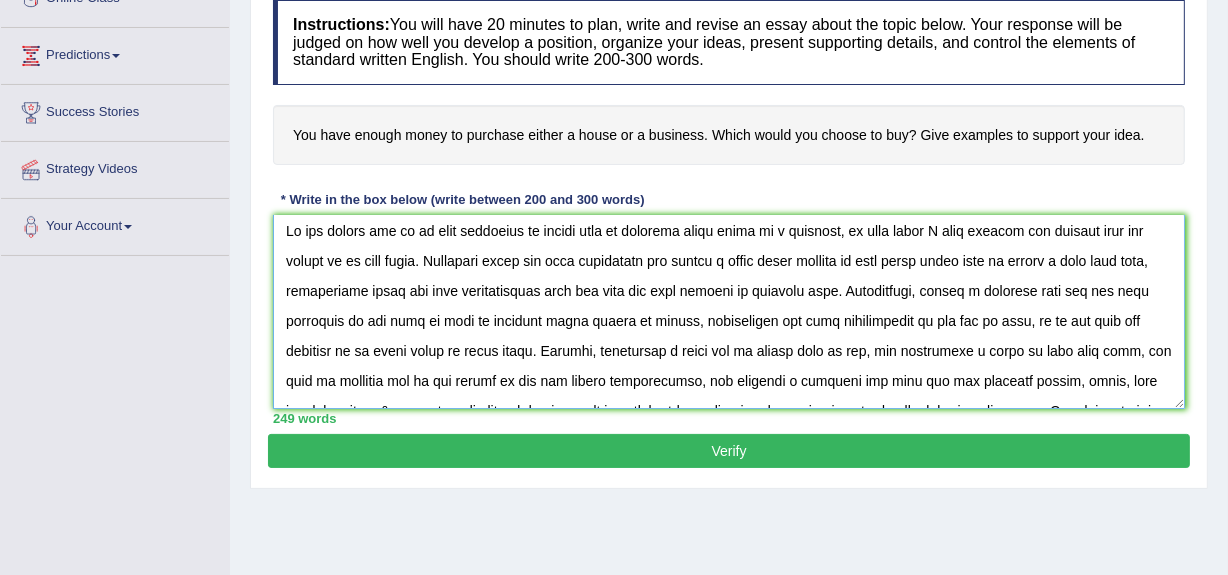 click at bounding box center [729, 312] 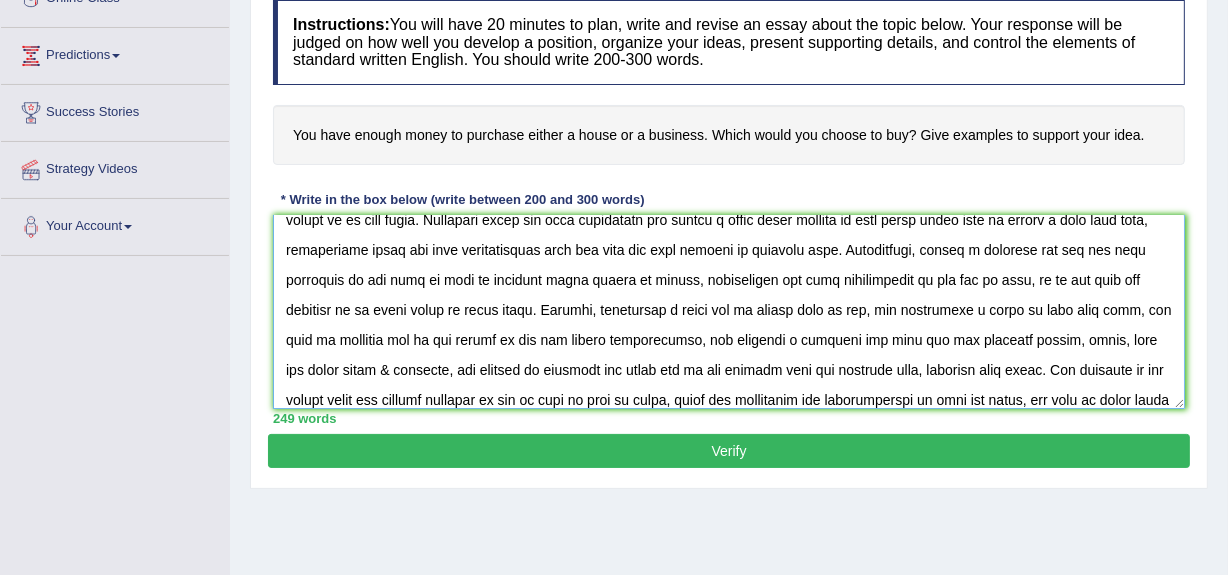 scroll, scrollTop: 49, scrollLeft: 0, axis: vertical 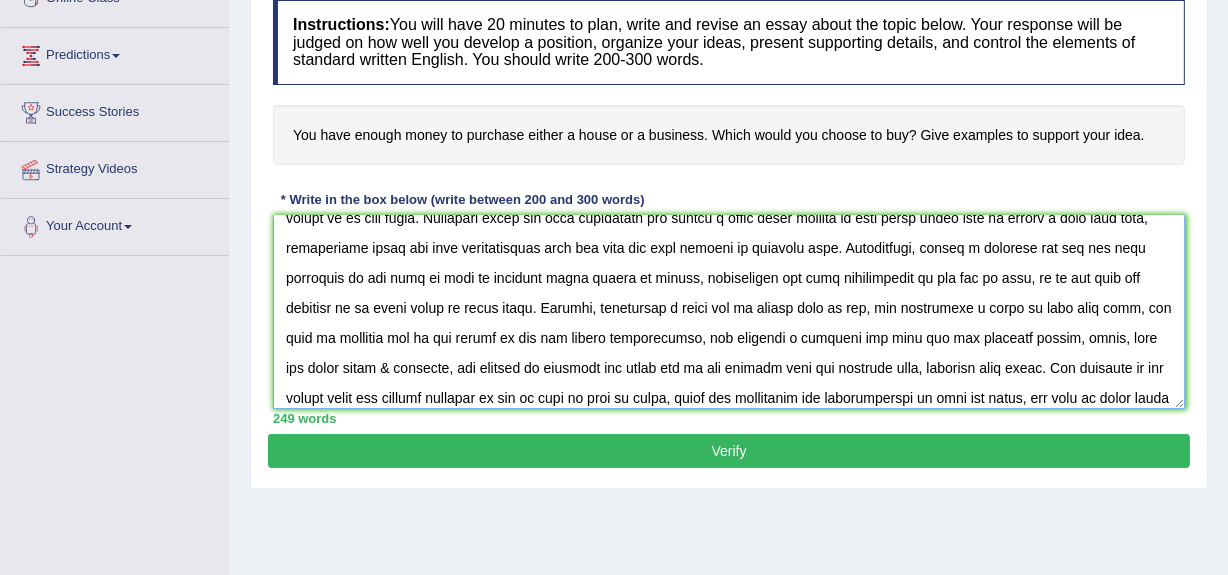 click at bounding box center [729, 312] 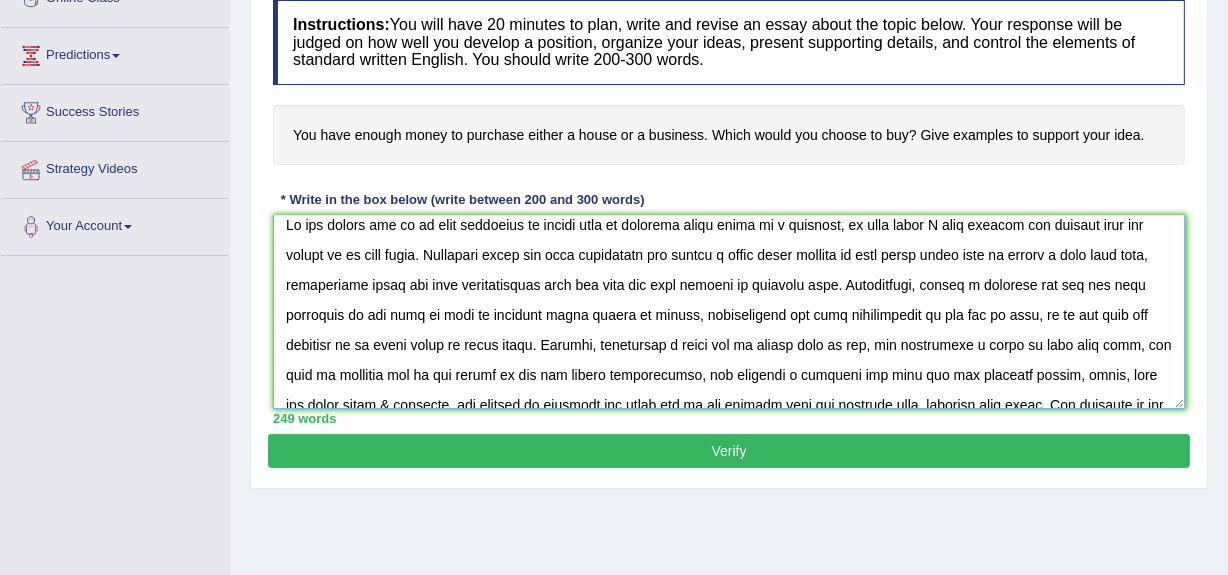 scroll, scrollTop: 0, scrollLeft: 0, axis: both 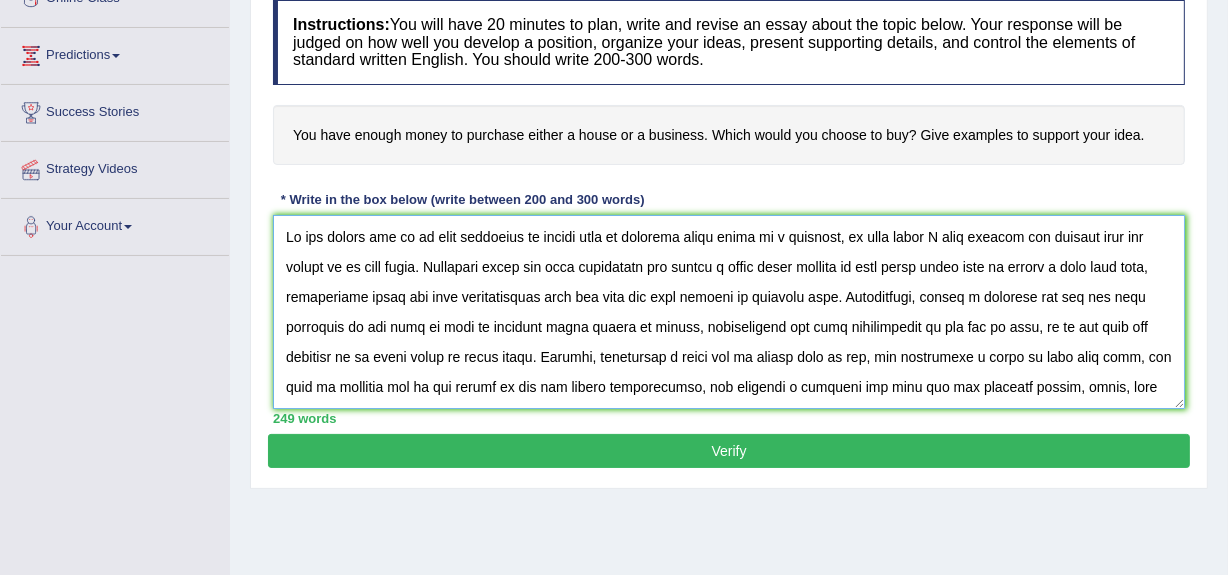 click at bounding box center (729, 312) 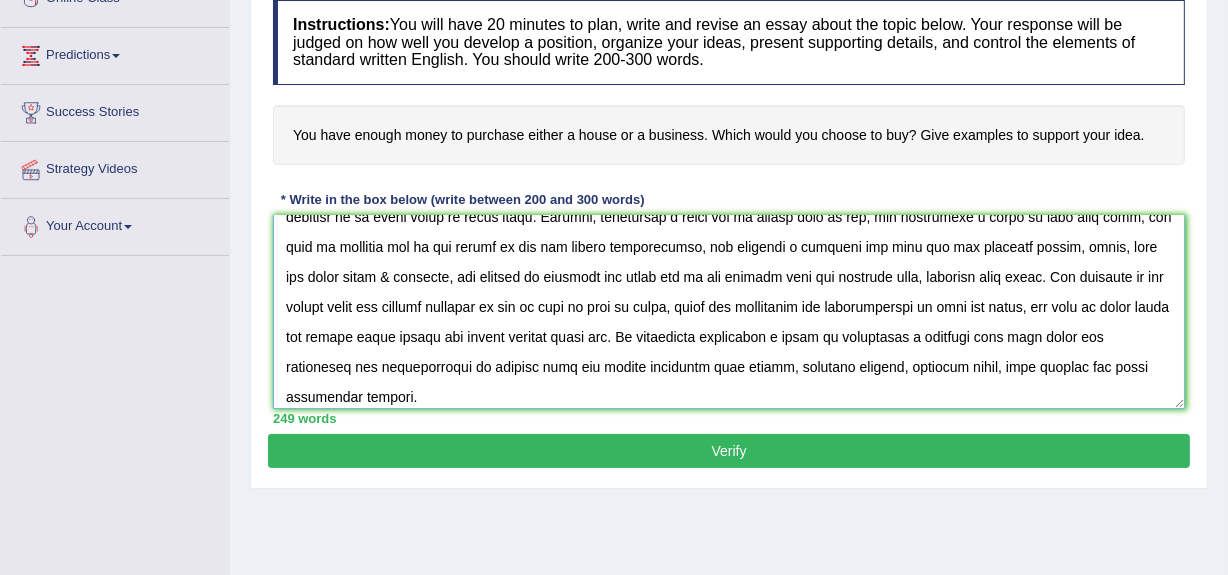 scroll, scrollTop: 150, scrollLeft: 0, axis: vertical 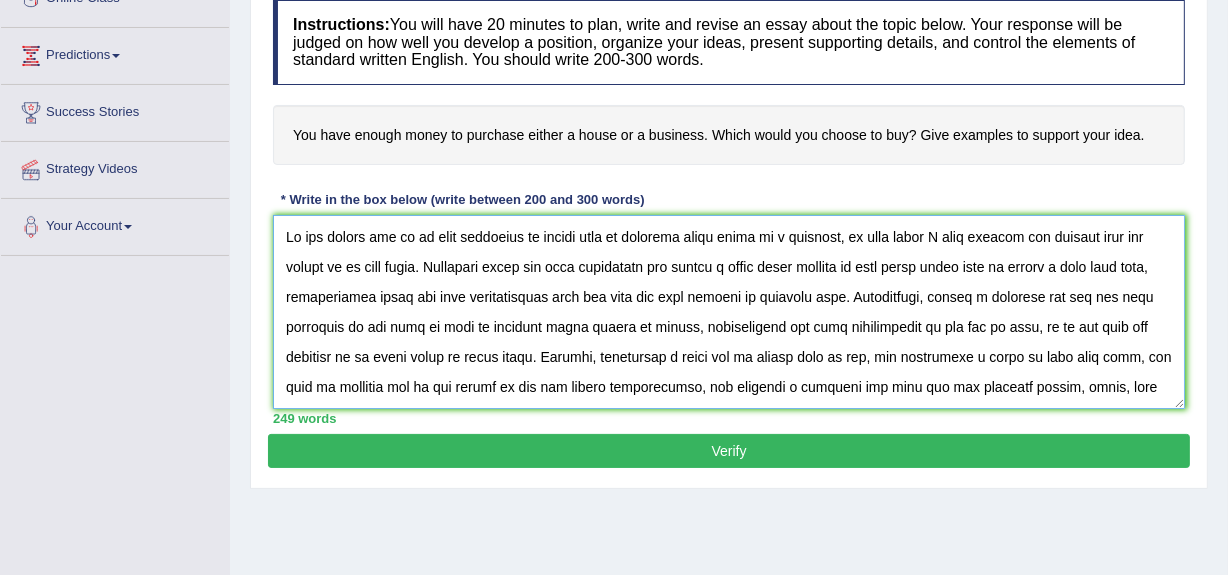 type on "In the modern era it is very difficult to decide what to purchase first house or a business, in this essay I will examine and explain what you should do at this stage. Initially there are some advantages for owning a house which impacts on your daily lives such as living a rent free life, consequently there are some disadvantages that you will get into trouble of personal loan. Furthermore, owning a business get you the main advantage is you will be able to generate extra source of income, consequently its main disadvantage is you are on risk, we do not know the business is on right track or wrong track. However, purchasing a house can be either good or bad, but purchasing a house is your self need, you have to purchase one in the future as per the family requirements, but purchase a business may gets you the multiple houses, lands, cars and other goods & services, but failure of business may leeds you to get trouble into the personal loan, business loan traps. But thinking of the choice about the correct ..." 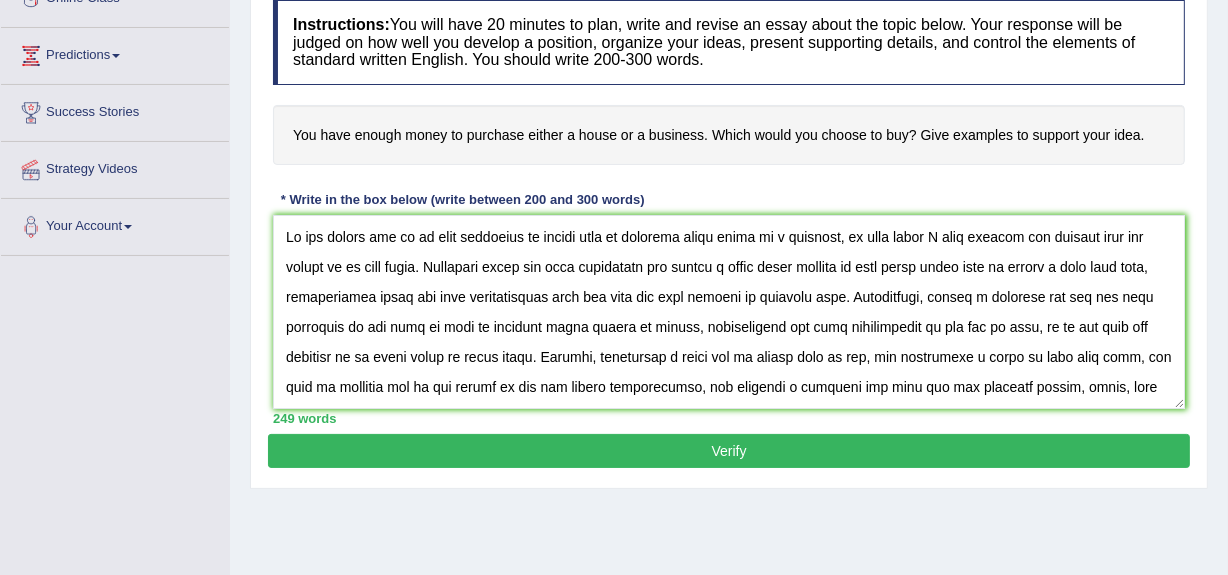 click on "Verify" at bounding box center (729, 451) 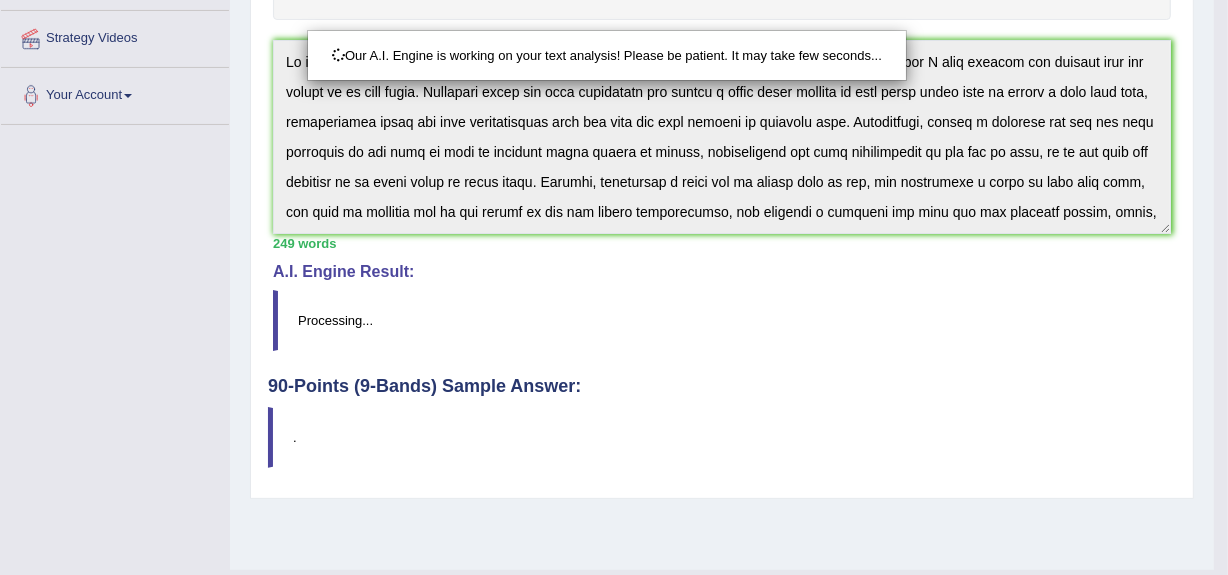 scroll, scrollTop: 474, scrollLeft: 0, axis: vertical 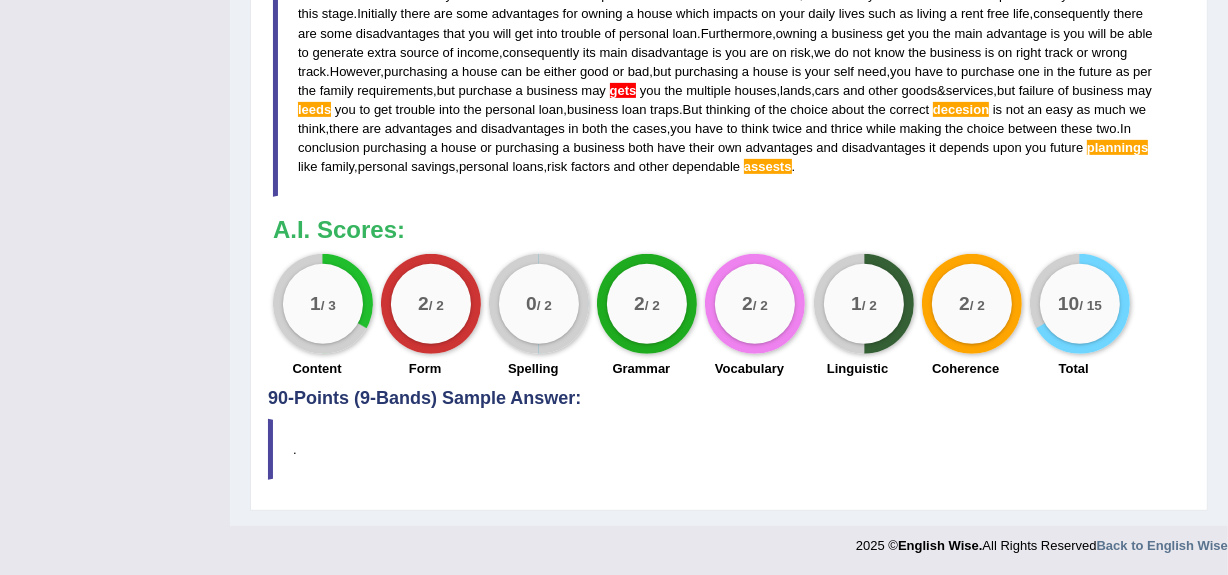 drag, startPoint x: 1226, startPoint y: 362, endPoint x: 1226, endPoint y: 341, distance: 21 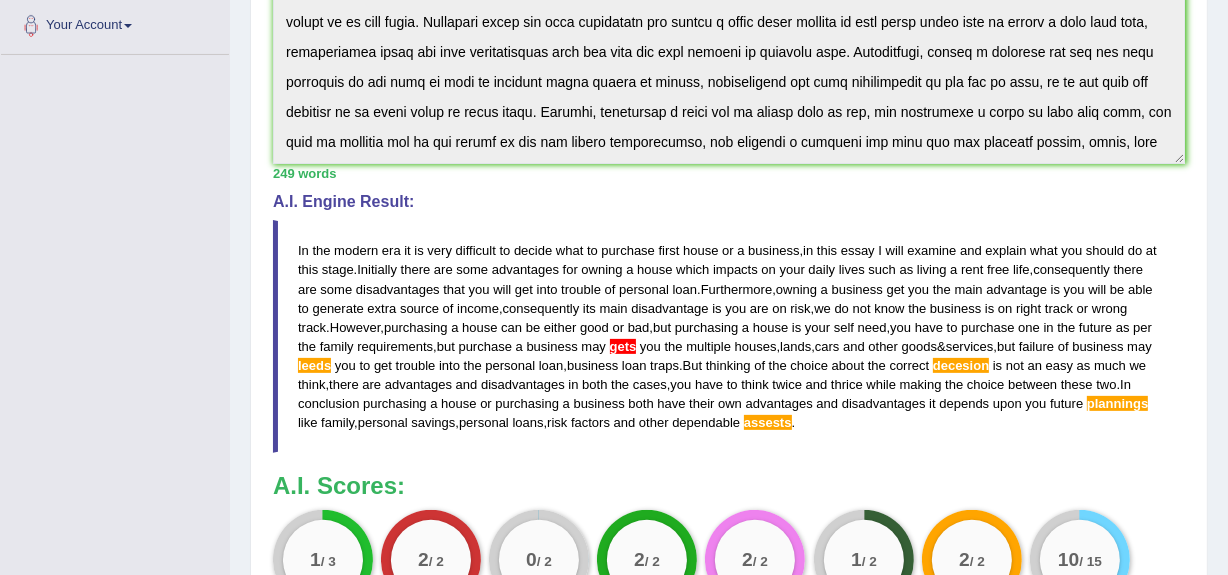 scroll, scrollTop: 475, scrollLeft: 0, axis: vertical 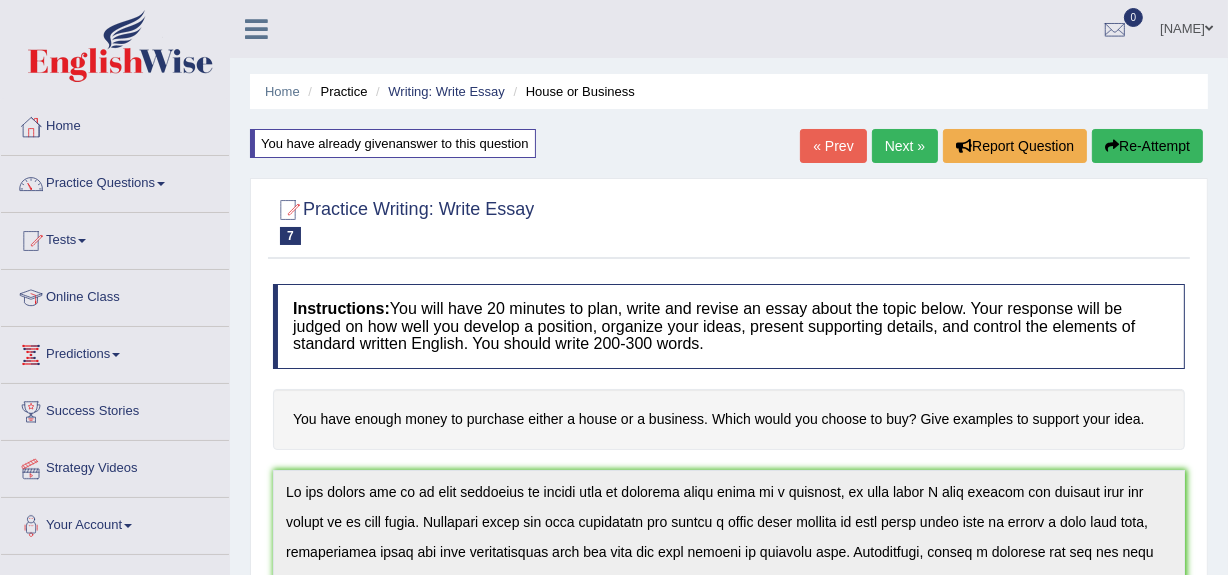 click on "Re-Attempt" at bounding box center [1147, 146] 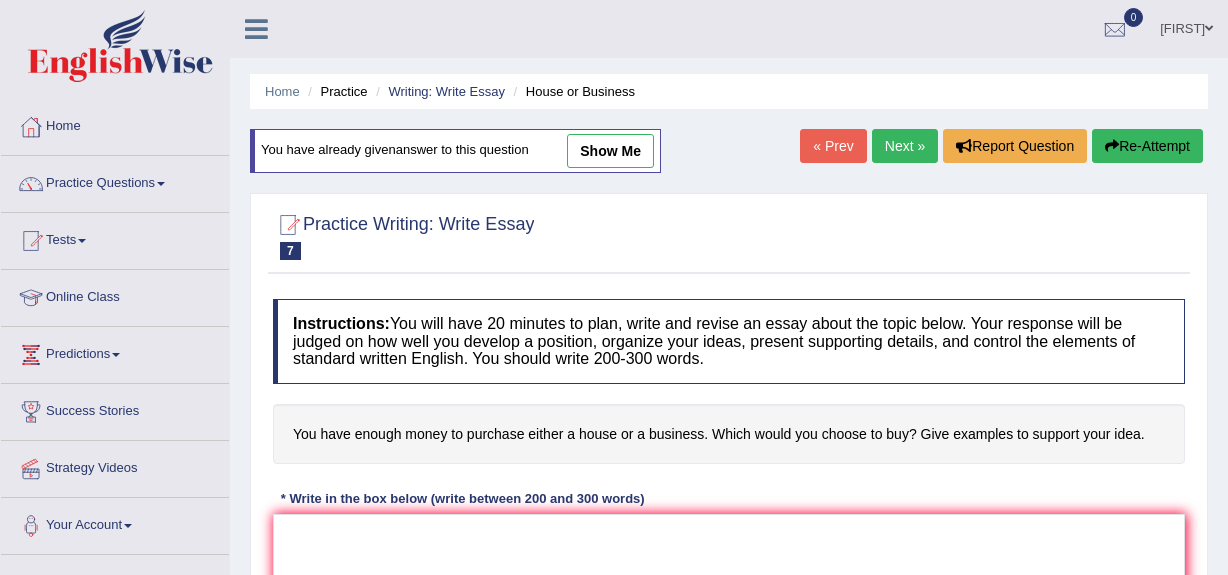 scroll, scrollTop: 0, scrollLeft: 0, axis: both 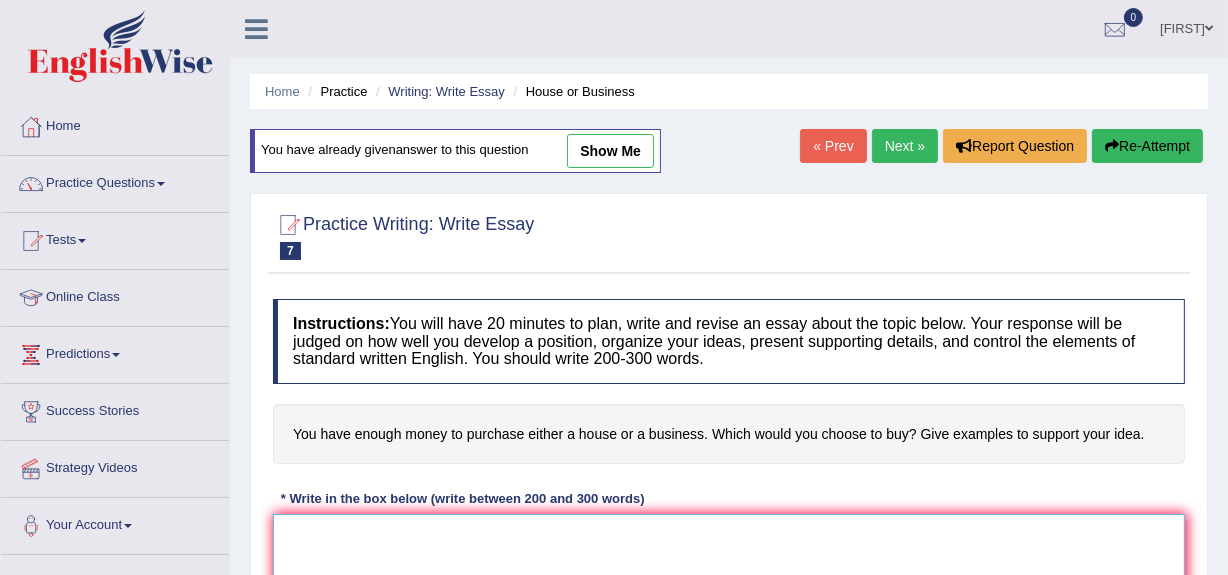 click at bounding box center (729, 611) 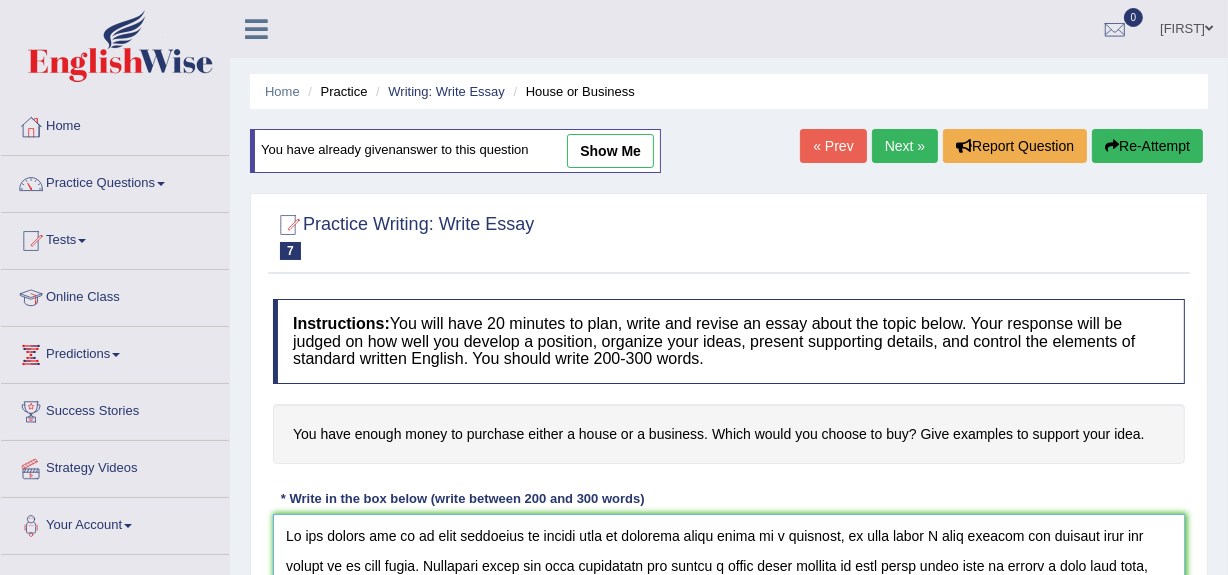 scroll, scrollTop: 137, scrollLeft: 0, axis: vertical 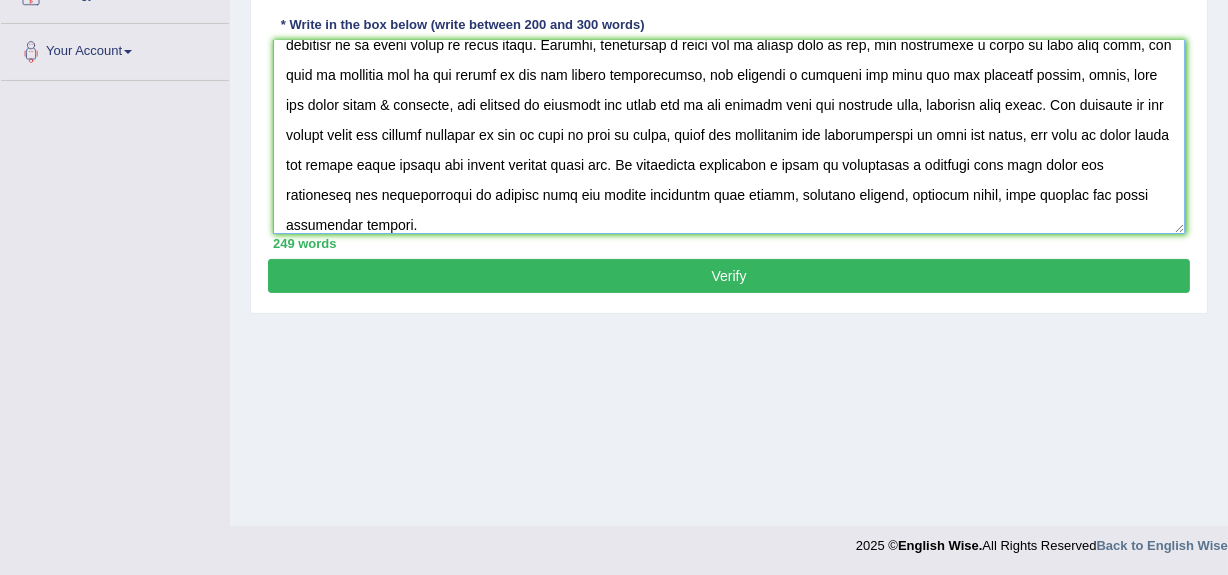click at bounding box center [729, 137] 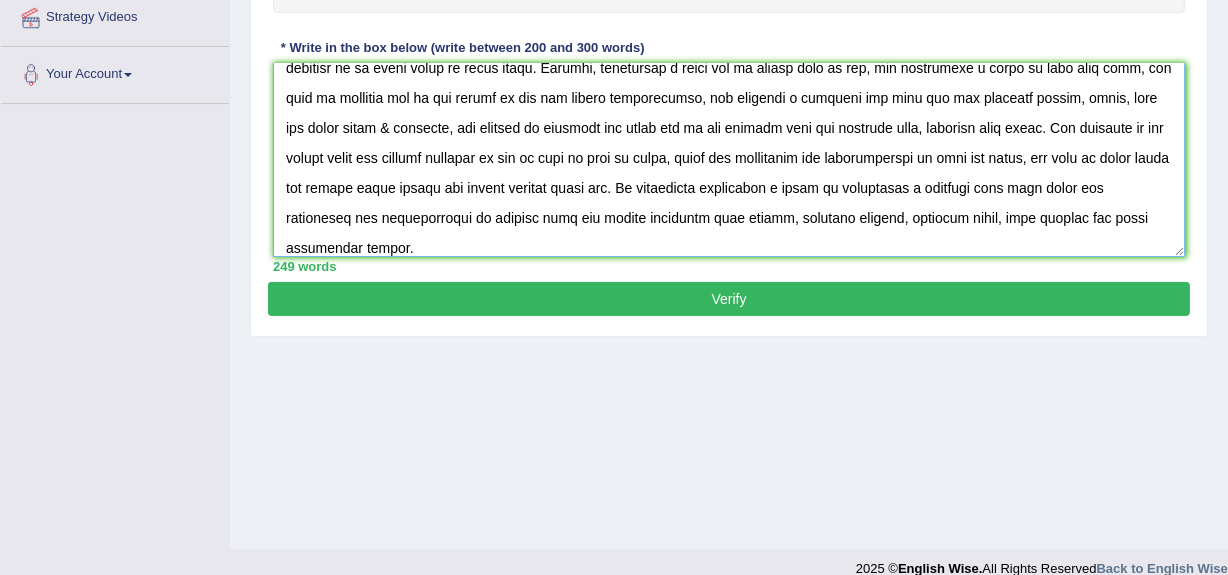 scroll, scrollTop: 440, scrollLeft: 0, axis: vertical 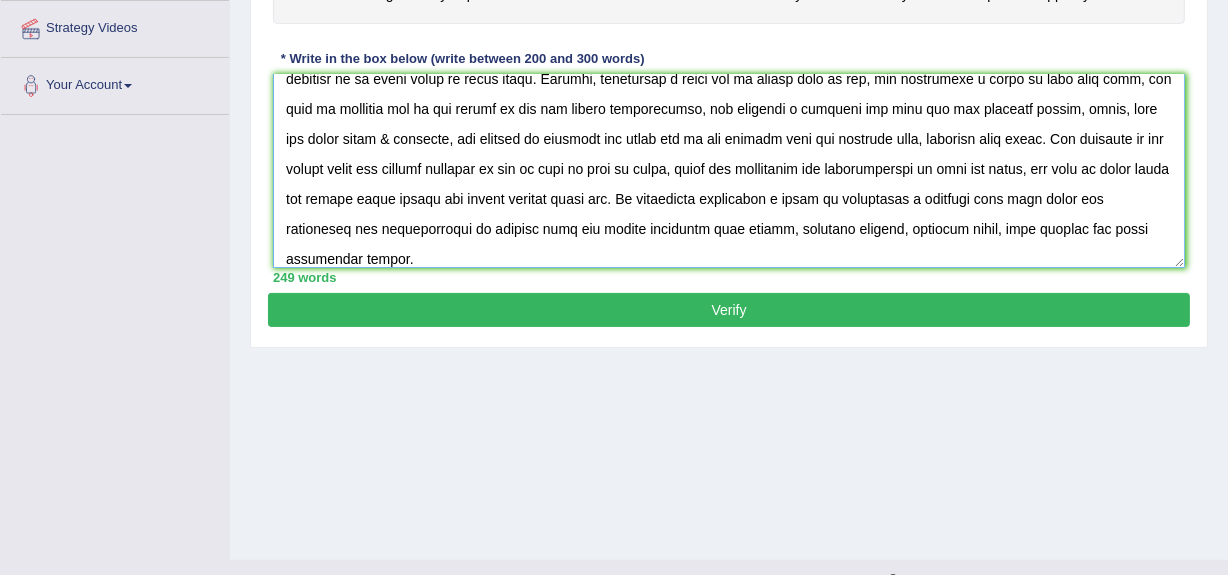 click at bounding box center [729, 171] 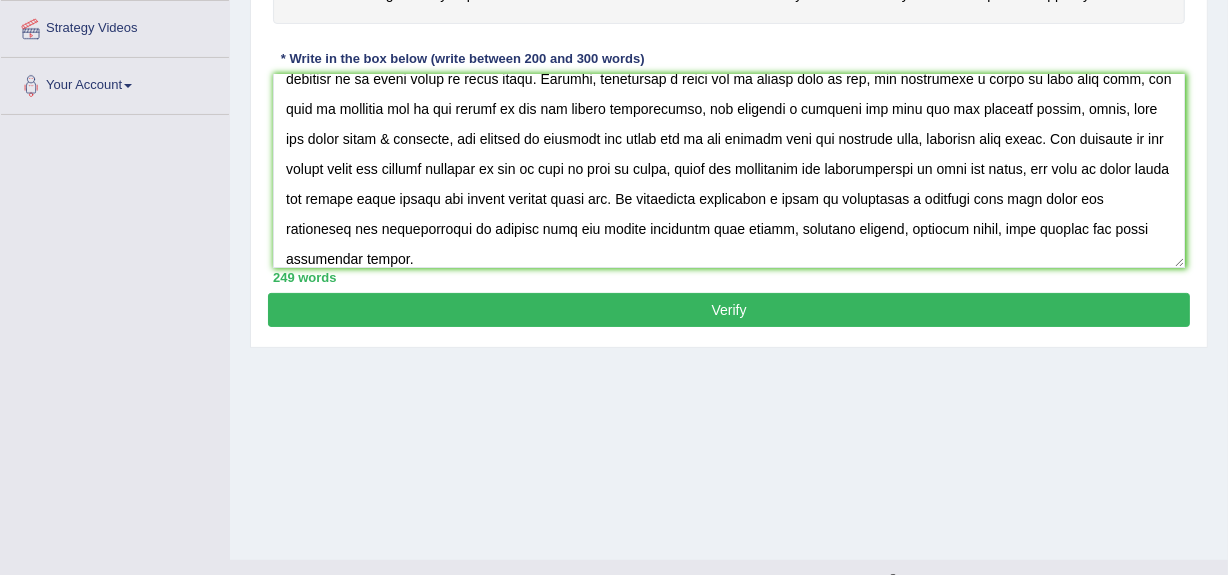 drag, startPoint x: 1225, startPoint y: 320, endPoint x: 1225, endPoint y: 291, distance: 29 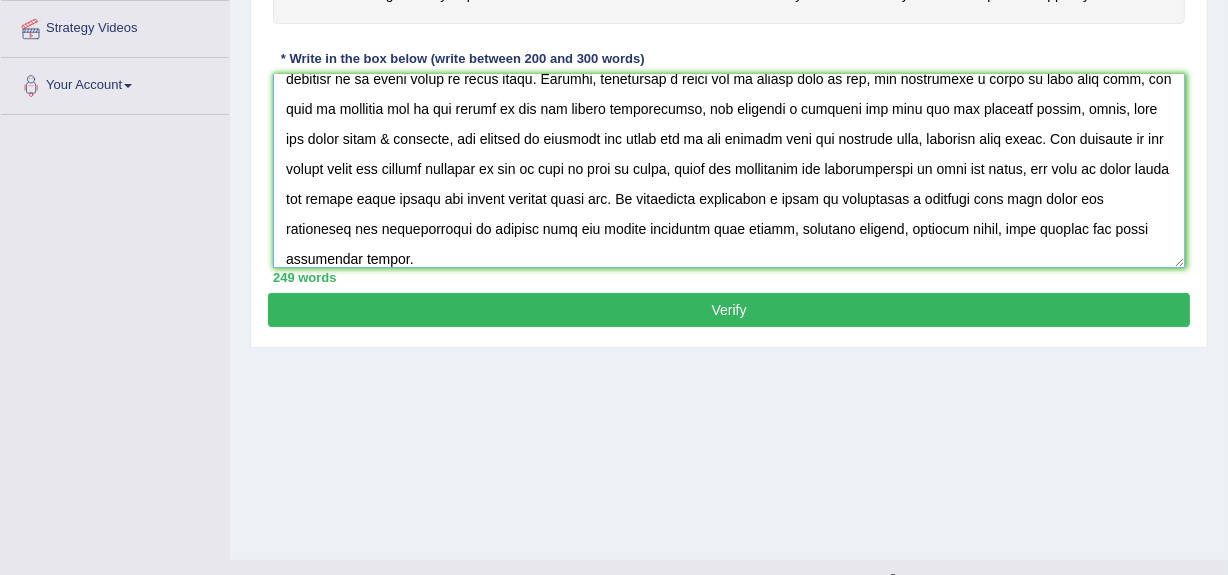 click at bounding box center (729, 171) 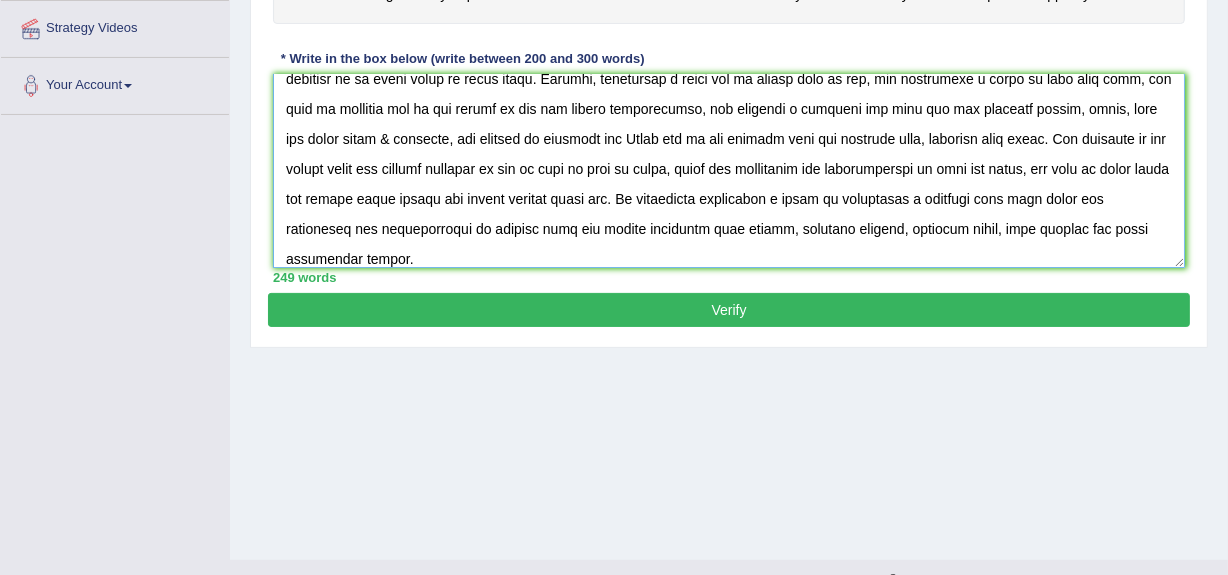 scroll, scrollTop: 412, scrollLeft: 0, axis: vertical 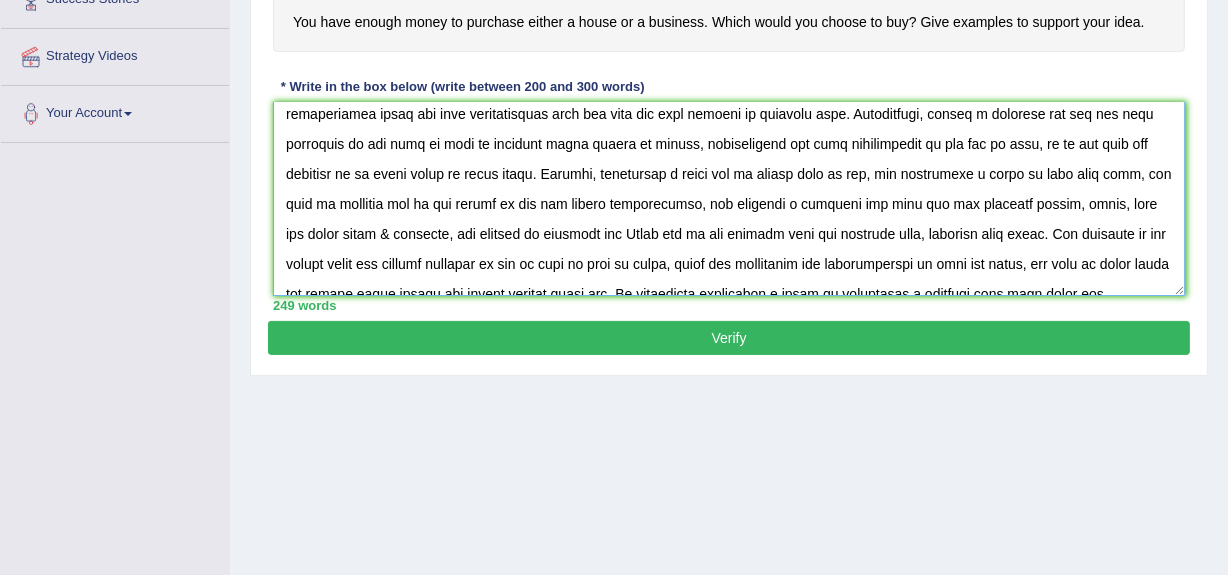 click at bounding box center (729, 199) 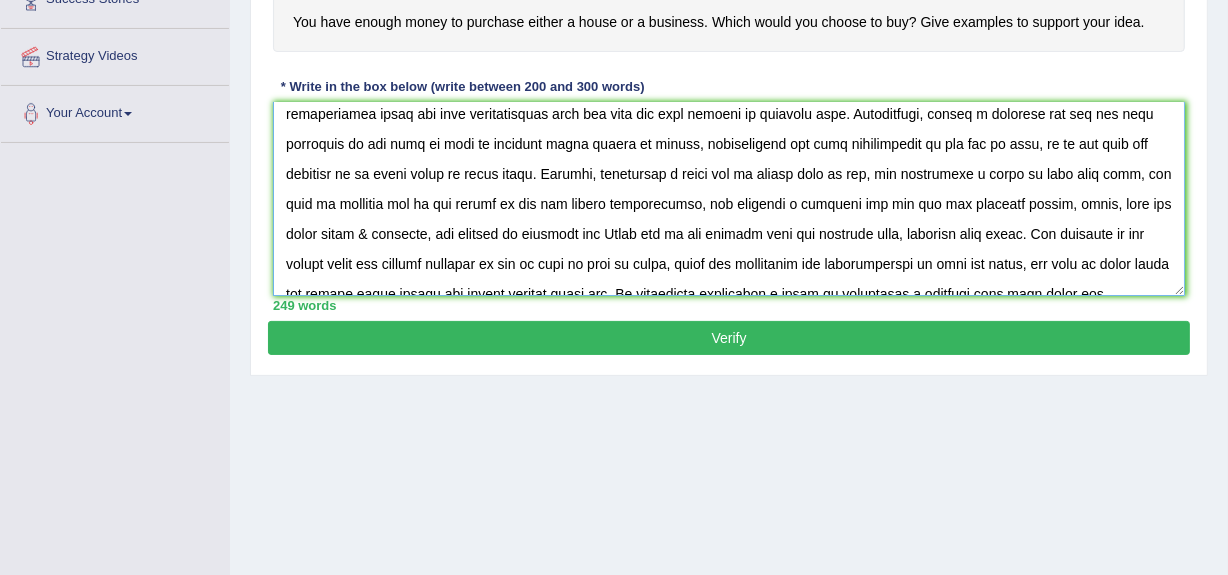 type on "In the modern era it is very difficult to decide what to purchase first house or a business, in this essay I will examine and explain what you should do at this stage. Initially there are some advantages for owning a house which impacts on your daily lives such as living a rent free life, consequently there are some disadvantages that you will get into trouble of personal loan. Furthermore, owning a business get you the main advantage is you will be able to generate extra source of income, consequently its main disadvantage is you are on risk, we do not know the business is on right track or wrong track. However, purchasing a house can be either good or bad, but purchasing a house is your self need, you have to purchase one in the future as per the family requirements, but purchase a business may put you the multiple houses, lands, cars and other goods & services, but failure of business may Leeds you to get trouble into the personal loan, business loan traps. But thinking of the choice about the correct d..." 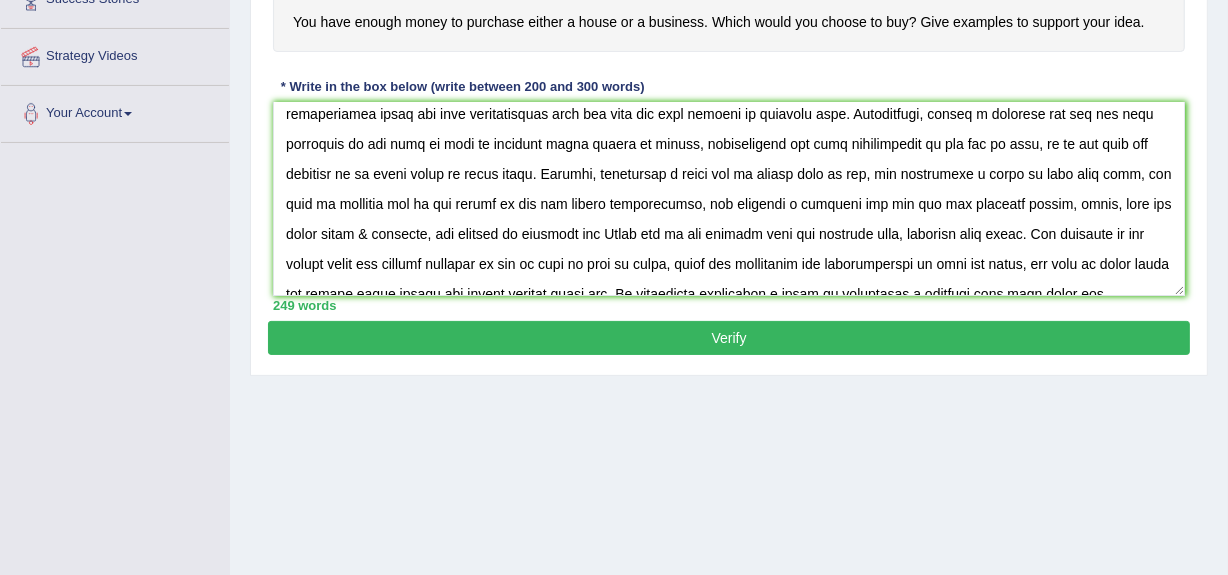 click on "Verify" at bounding box center (729, 338) 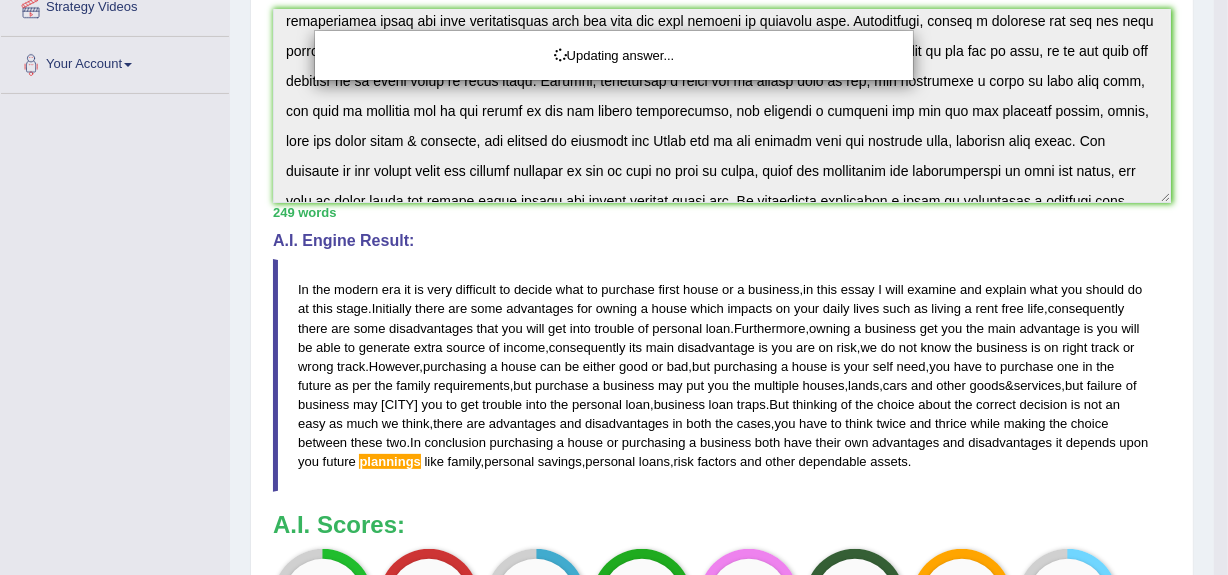 scroll, scrollTop: 756, scrollLeft: 0, axis: vertical 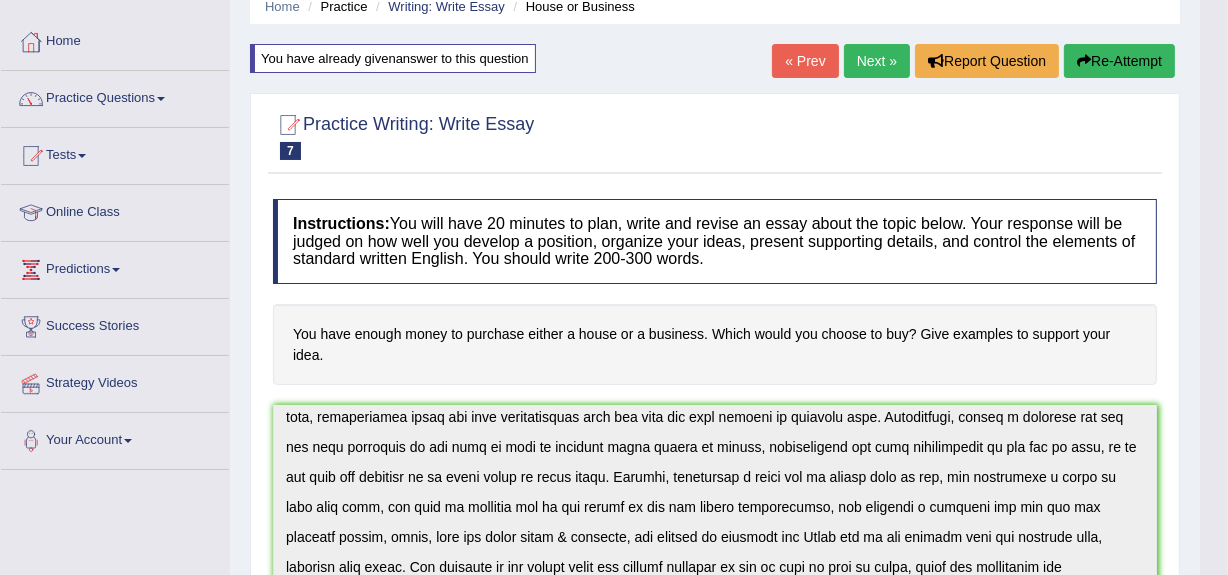 click at bounding box center (1084, 61) 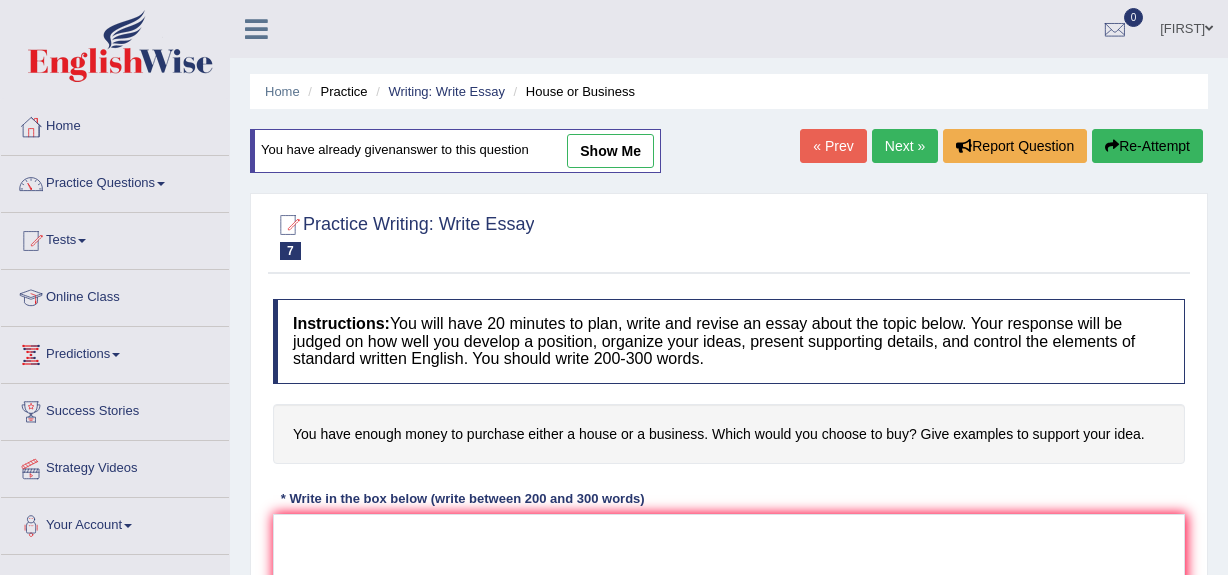 scroll, scrollTop: 85, scrollLeft: 0, axis: vertical 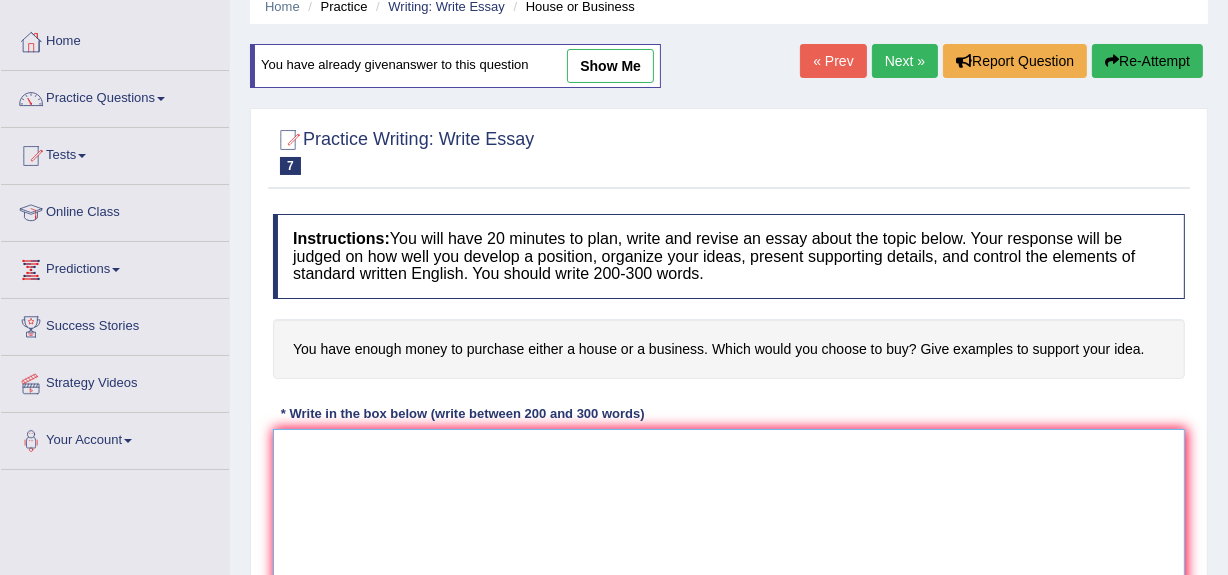 click at bounding box center [729, 526] 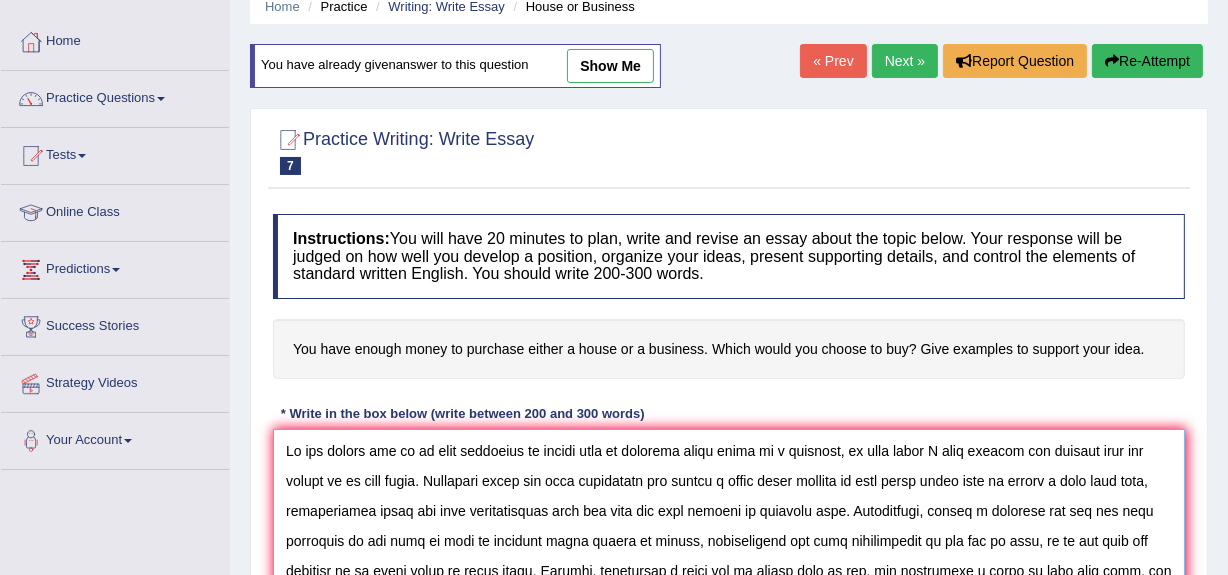 scroll, scrollTop: 137, scrollLeft: 0, axis: vertical 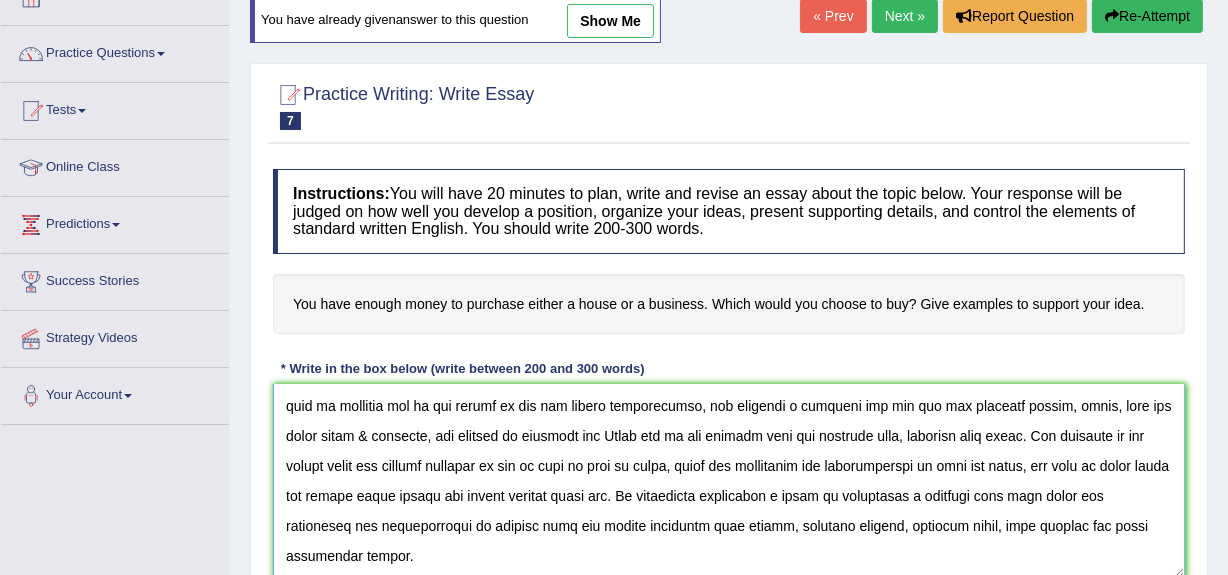 click at bounding box center (729, 481) 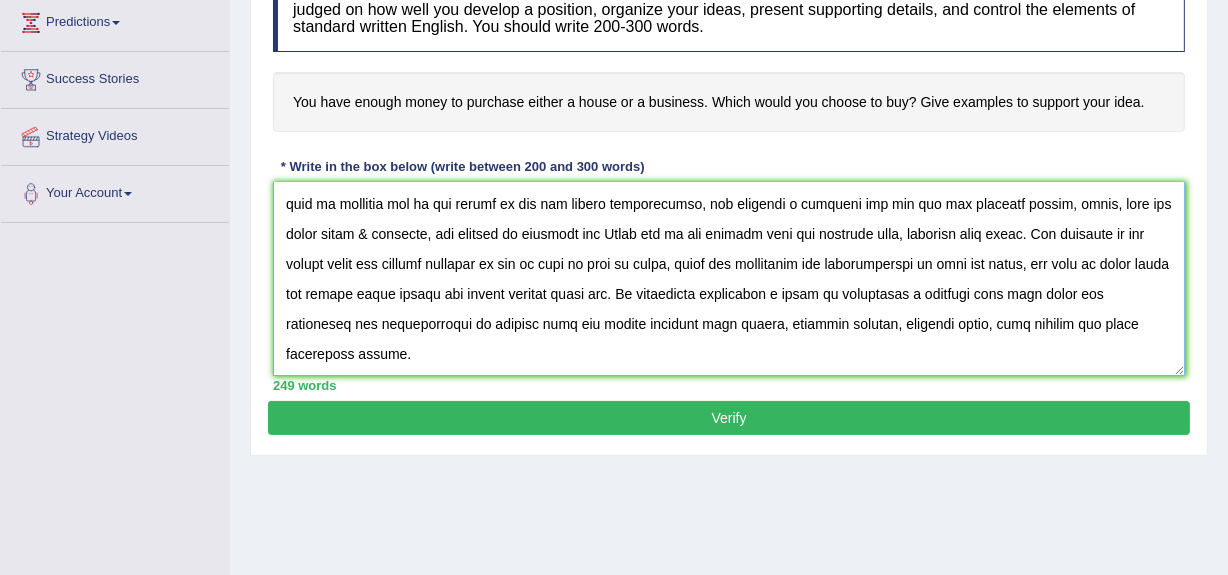 scroll, scrollTop: 474, scrollLeft: 0, axis: vertical 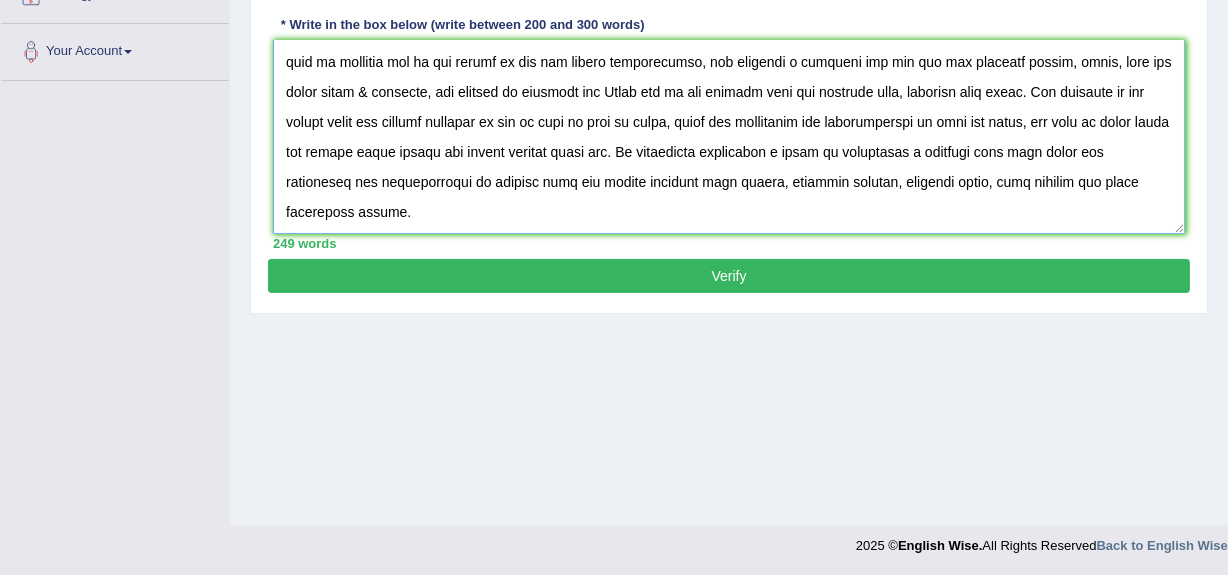 type on "In the modern era it is very difficult to decide what to purchase first house or a business, in this essay I will examine and explain what you should do at this stage. Initially there are some advantages for owning a house which impacts on your daily lives such as living a rent free life, consequently there are some disadvantages that you will get into trouble of personal loan. Furthermore, owning a business get you the main advantage is you will be able to generate extra source of income, consequently its main disadvantage is you are on risk, we do not know the business is on right track or wrong track. However, purchasing a house can be either good or bad, but purchasing a house is your self need, you have to purchase one in the future as per the family requirements, but purchase a business may put you the multiple houses, lands, cars and other goods & services, but failure of business may Leeds you to get trouble into the personal loan, business loan traps. But thinking of the choice about the correct d..." 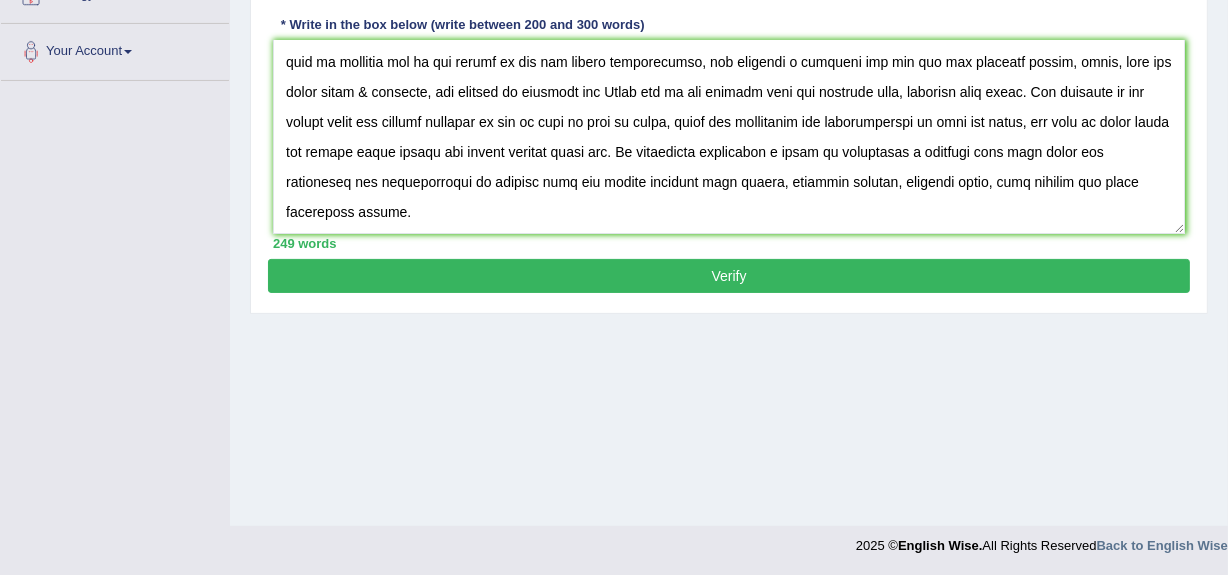 click on "Verify" at bounding box center (729, 276) 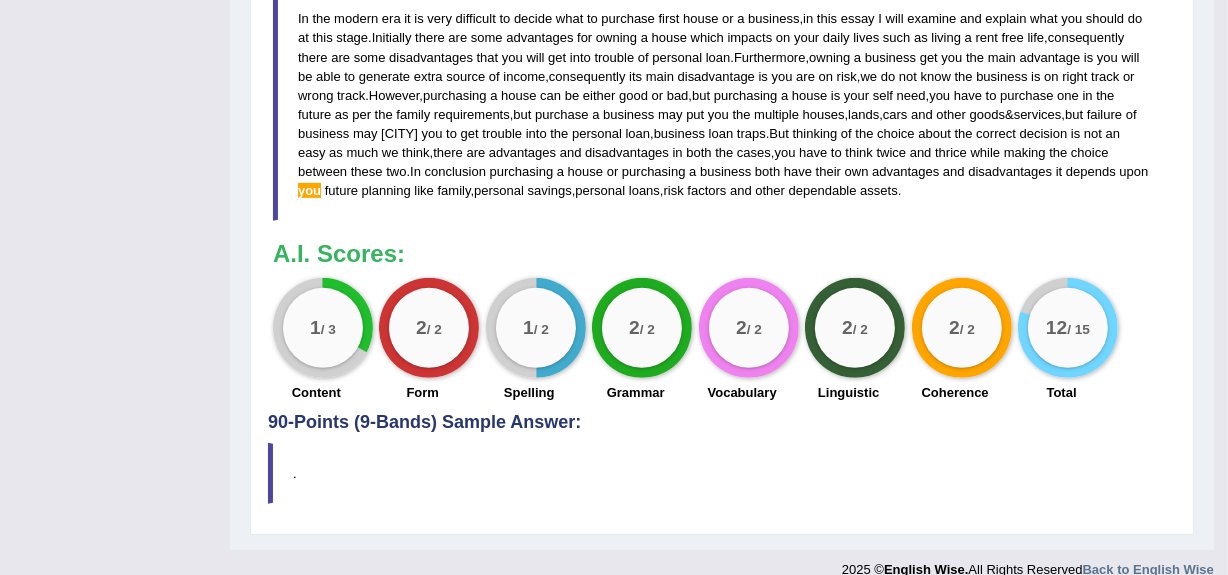 scroll, scrollTop: 756, scrollLeft: 0, axis: vertical 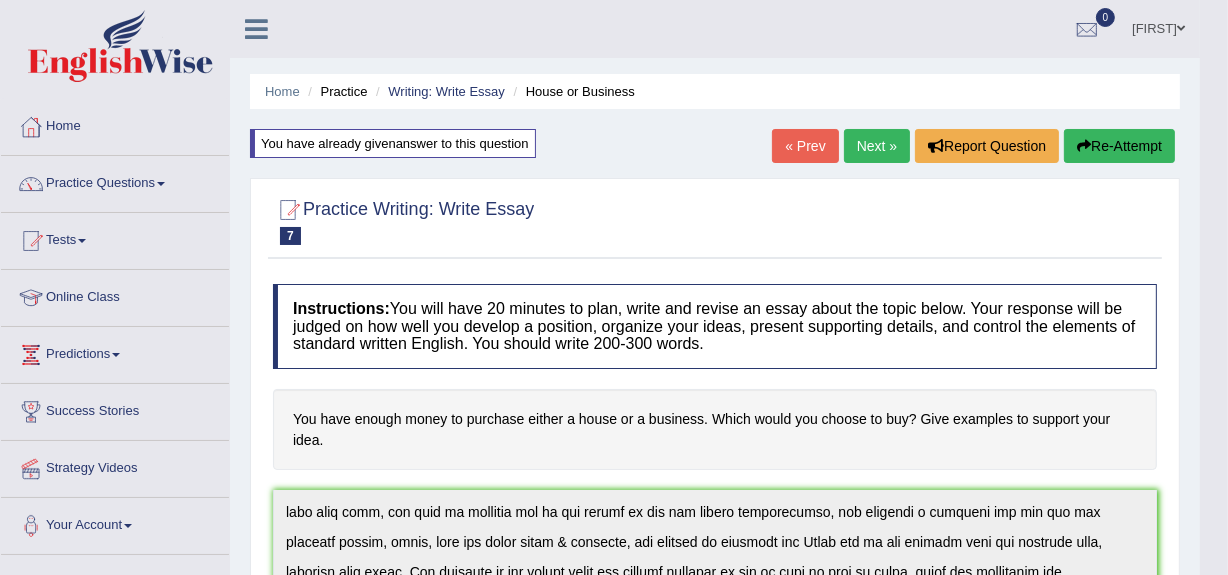 click on "Re-Attempt" at bounding box center (1119, 146) 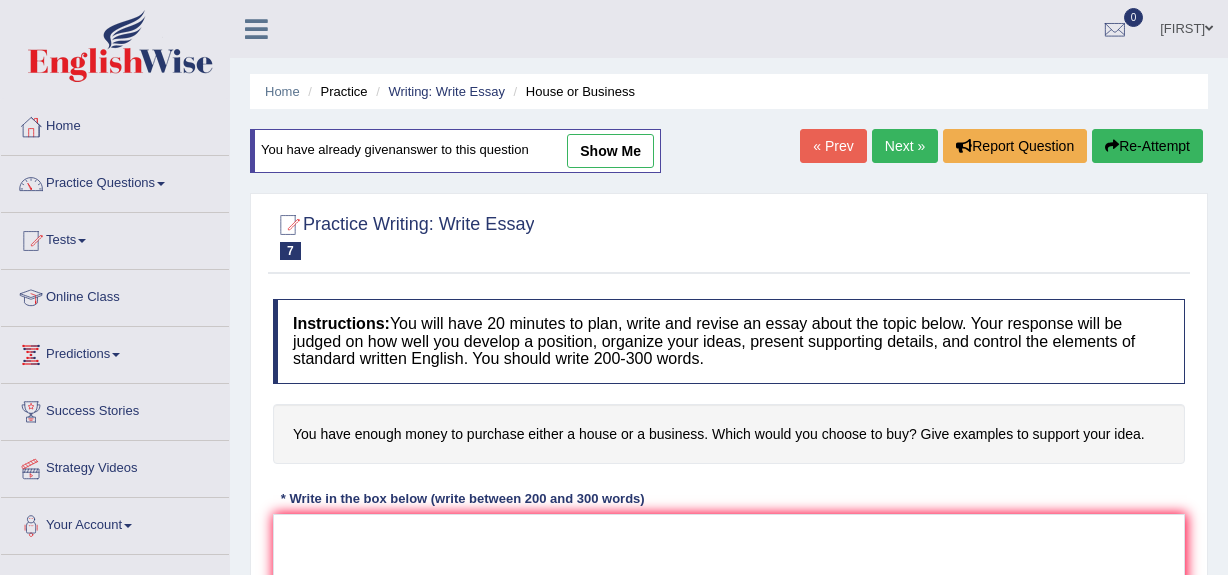 scroll, scrollTop: 0, scrollLeft: 0, axis: both 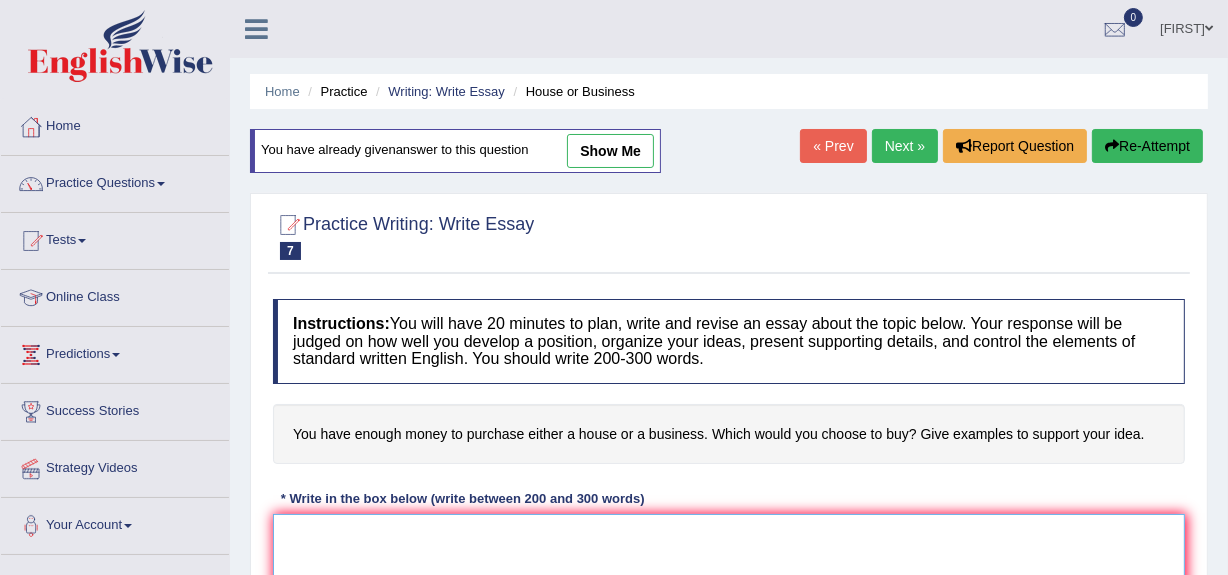 click at bounding box center [729, 611] 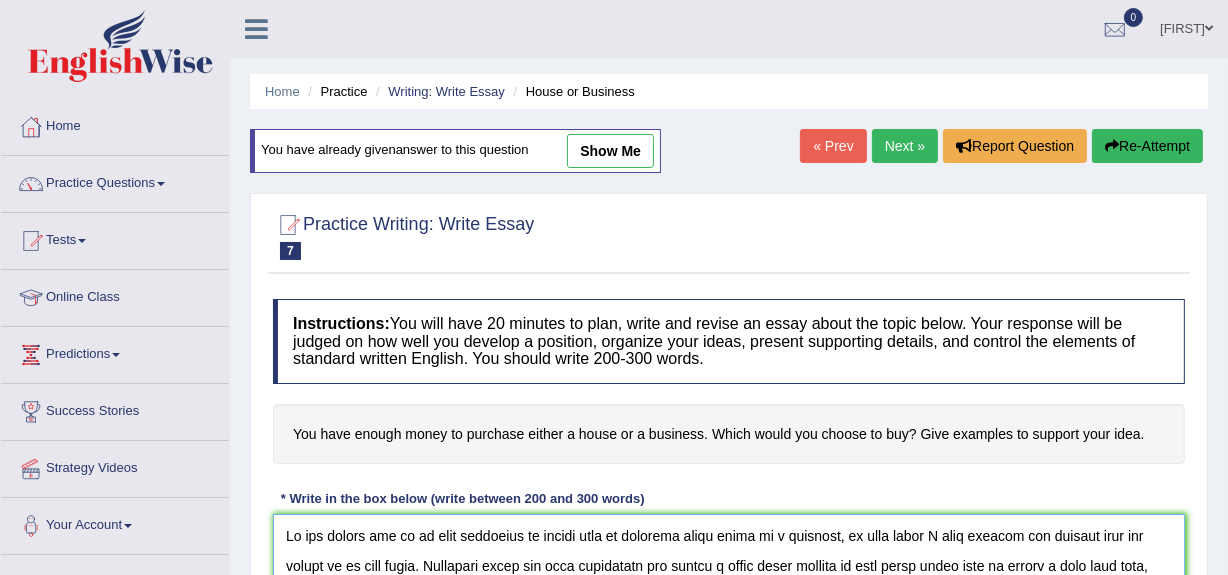 scroll, scrollTop: 137, scrollLeft: 0, axis: vertical 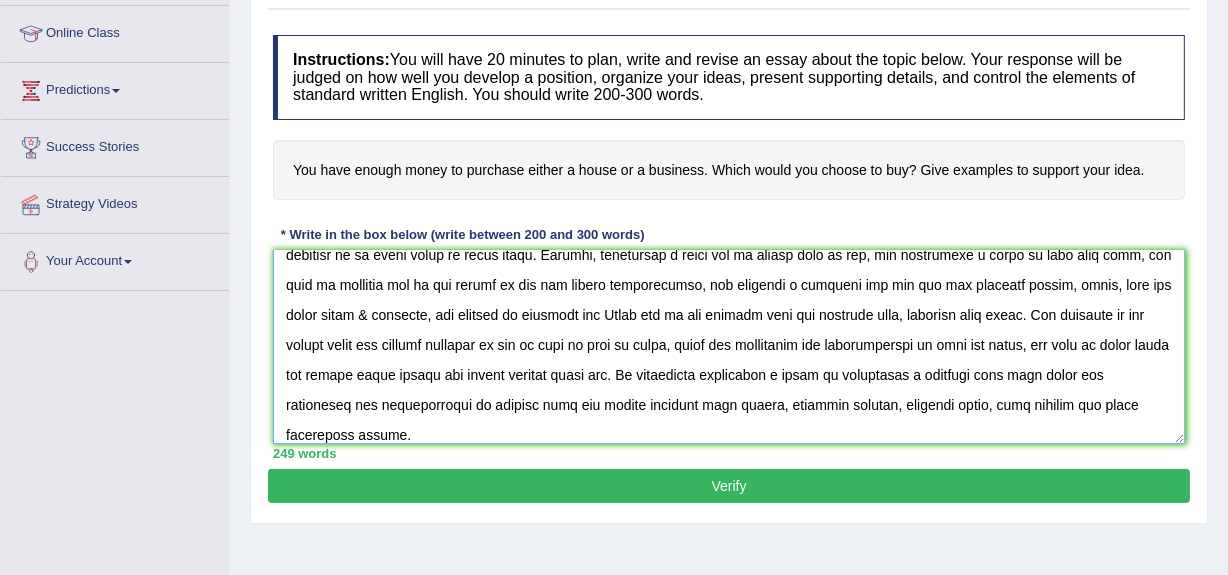 click at bounding box center (729, 347) 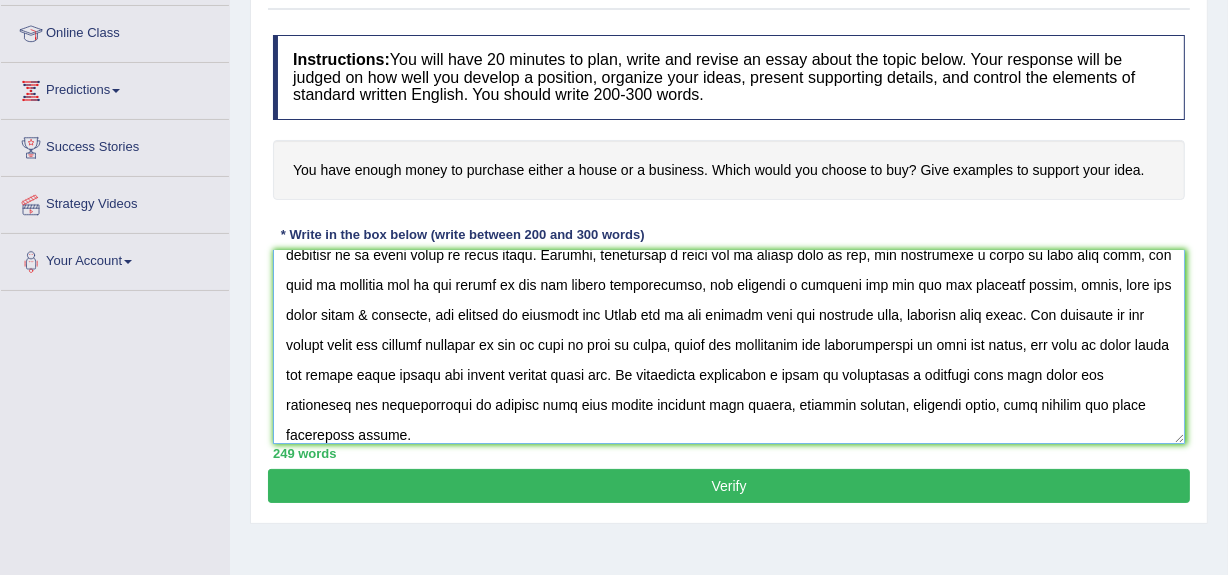 type on "In the modern era it is very difficult to decide what to purchase first house or a business, in this essay I will examine and explain what you should do at this stage. Initially there are some advantages for owning a house which impacts on your daily lives such as living a rent free life, consequently there are some disadvantages that you will get into trouble of personal loan. Furthermore, owning a business get you the main advantage is you will be able to generate extra source of income, consequently its main disadvantage is you are on risk, we do not know the business is on right track or wrong track. However, purchasing a house can be either good or bad, but purchasing a house is your self need, you have to purchase one in the future as per the family requirements, but purchase a business may put you the multiple houses, lands, cars and other goods & services, but failure of business may Leeds you to get trouble into the personal loan, business loan traps. But thinking of the choice about the correct d..." 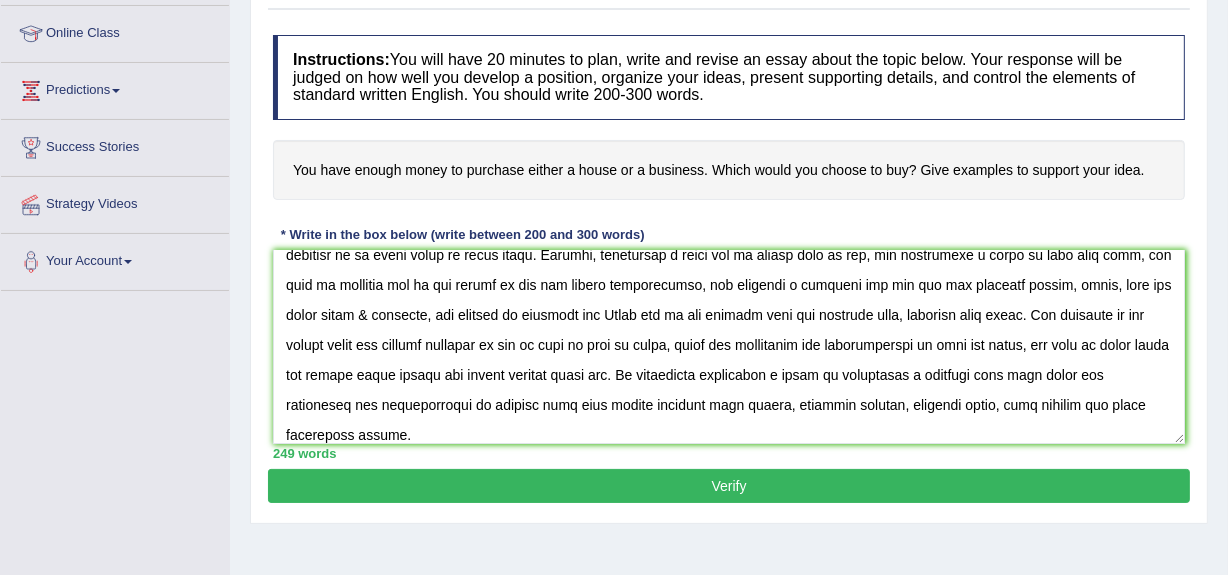 click on "Verify" at bounding box center [729, 486] 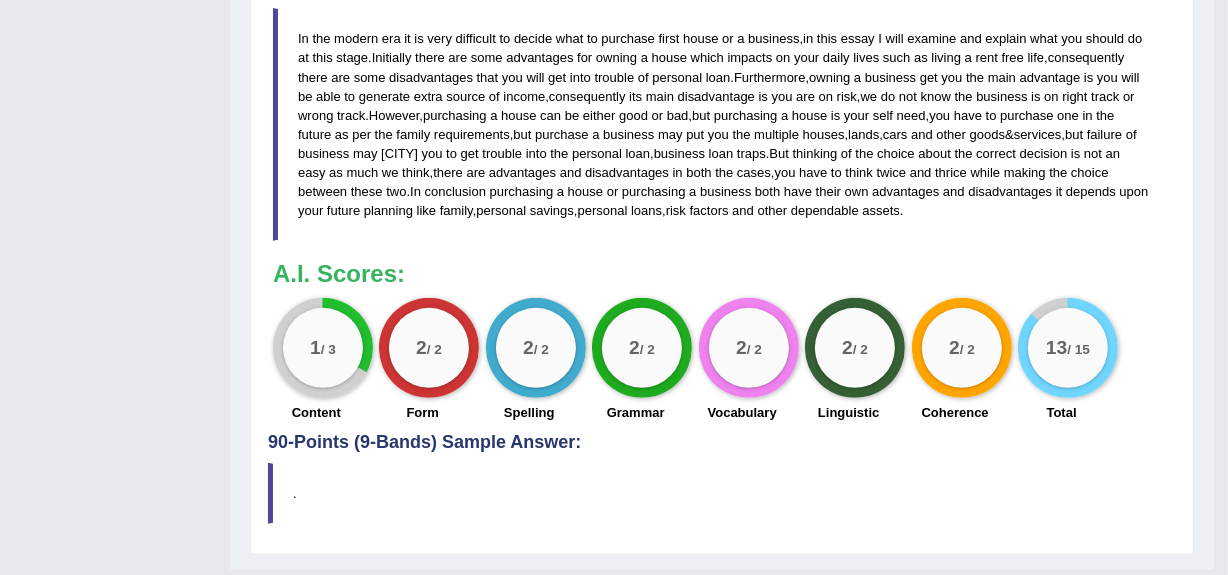 scroll, scrollTop: 756, scrollLeft: 0, axis: vertical 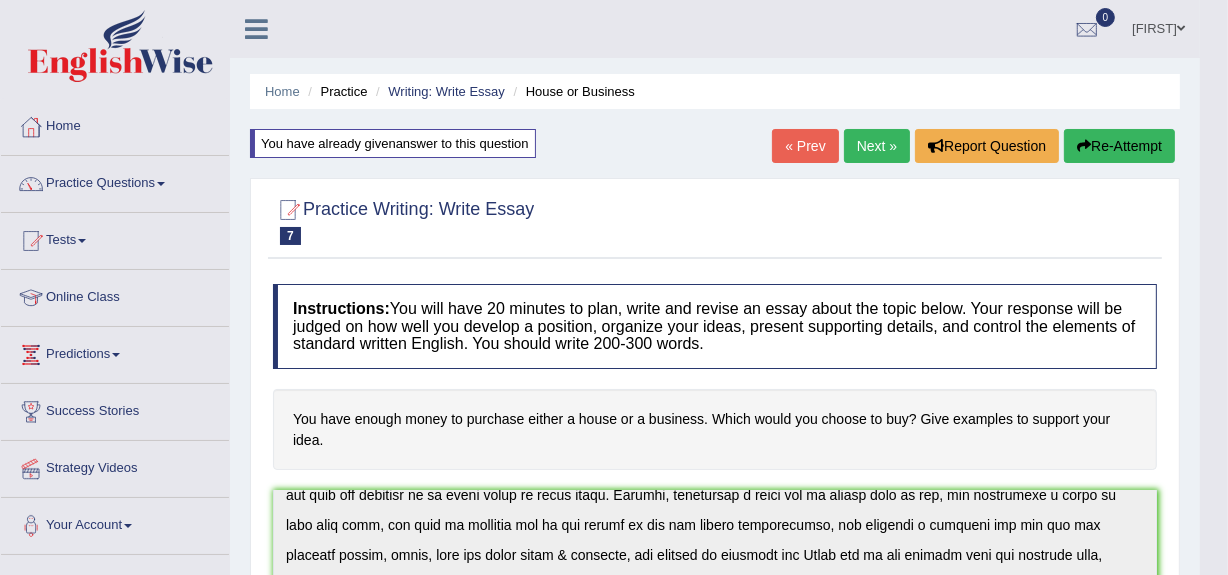 click on "Next »" at bounding box center (877, 146) 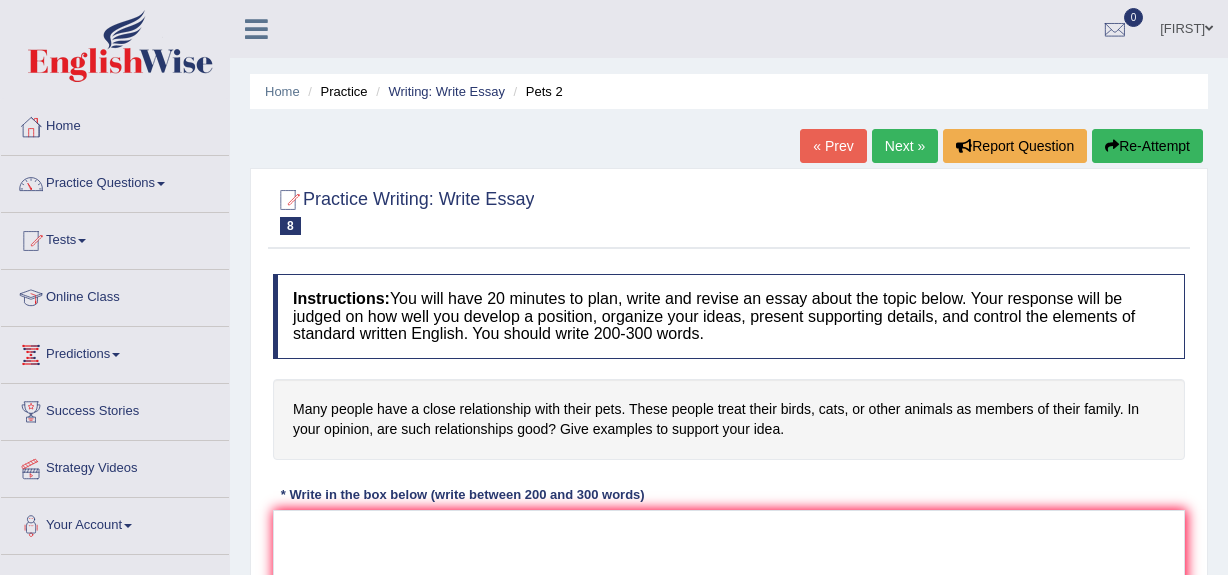 scroll, scrollTop: 0, scrollLeft: 0, axis: both 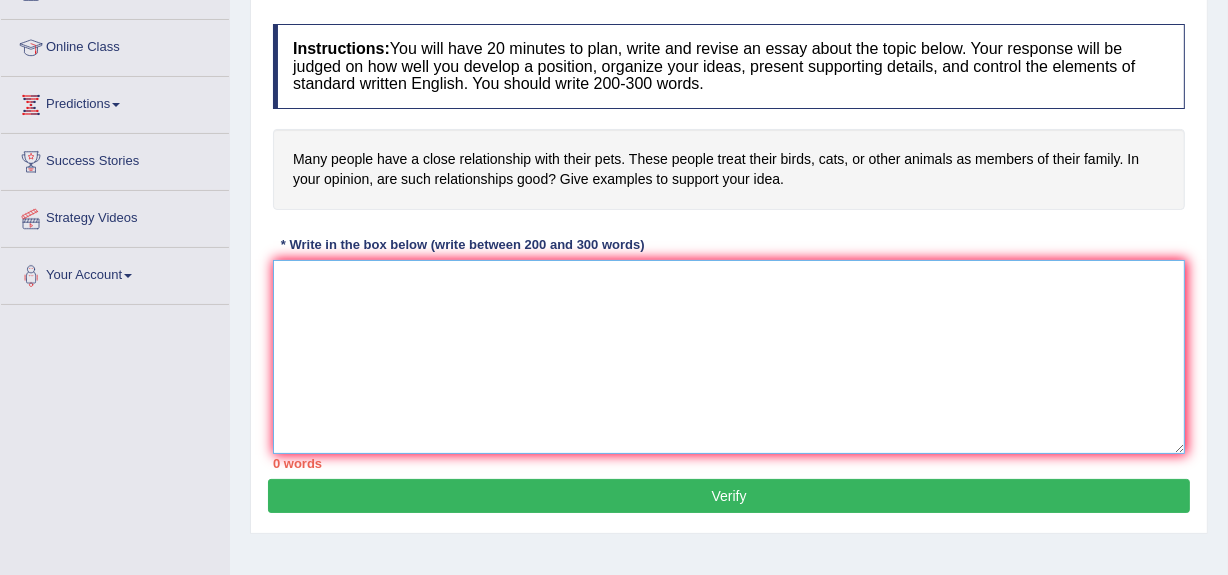 click at bounding box center (729, 357) 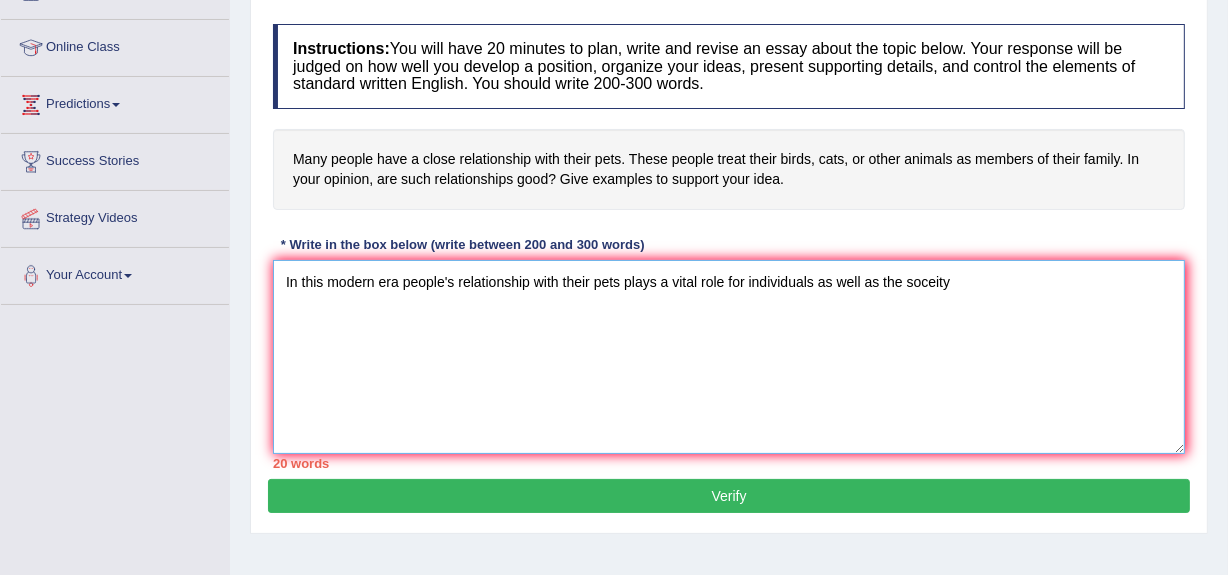 click on "In this modern era people's relationship with their pets plays a vital role for individuals as well as the soceity" at bounding box center (729, 357) 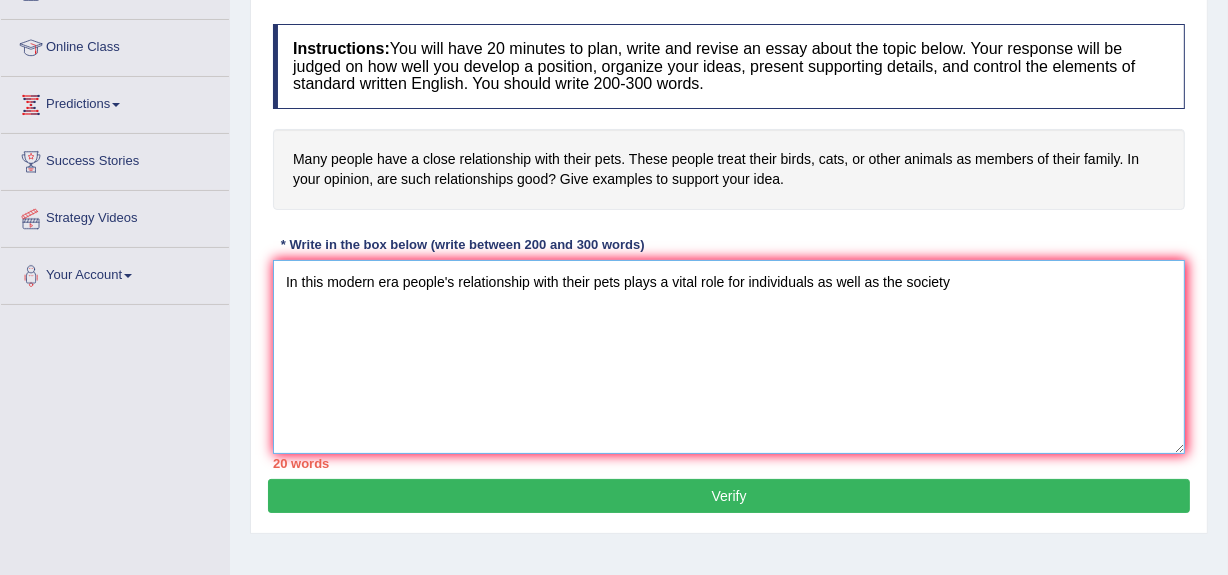 click on "In this modern era people's relationship with their pets plays a vital role for individuals as well as the society" at bounding box center (729, 357) 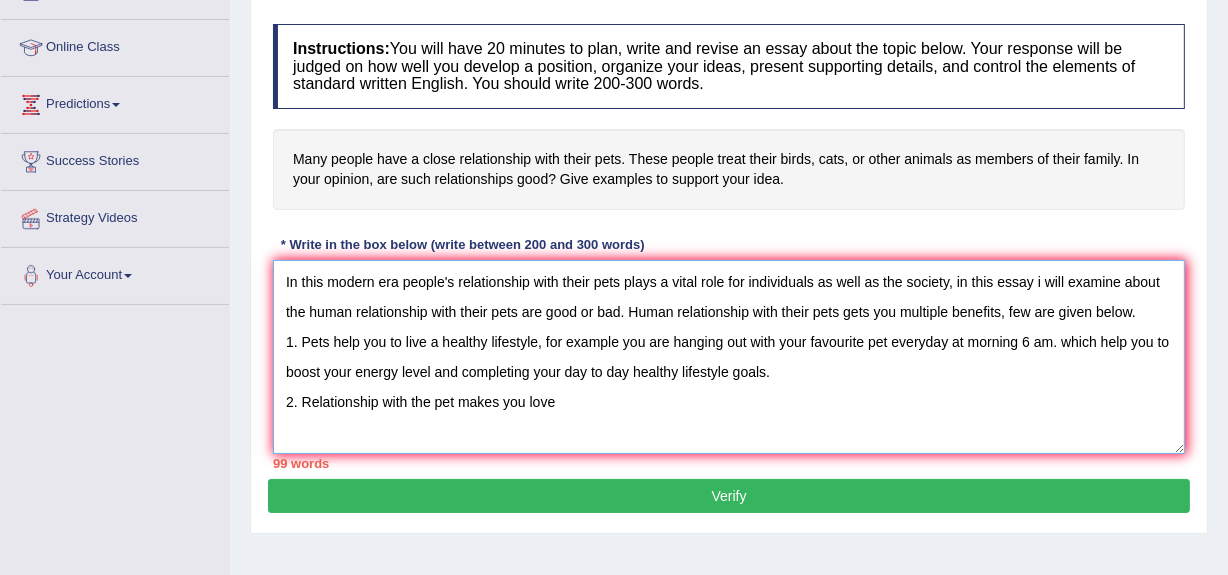click on "In this modern era people's relationship with their pets plays a vital role for individuals as well as the society, in this essay i will examine about the human relationship with their pets are good or bad. Human relationship with their pets gets you multiple benefits, few are given below.
1. Pets help you to live a healthy lifestyle, for example you are hanging out with your favourite pet everyday at morning 6 am. which help you to boost your energy level and completing your day to day healthy lifestyle goals.
2. Relationship with the pet makes you love" at bounding box center (729, 357) 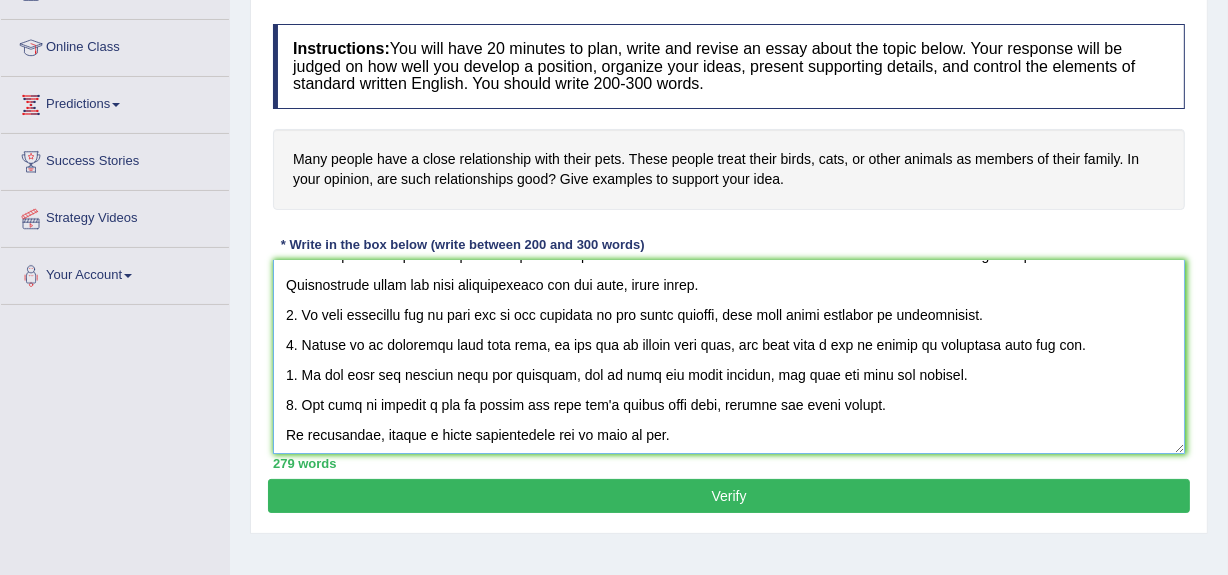 scroll, scrollTop: 270, scrollLeft: 0, axis: vertical 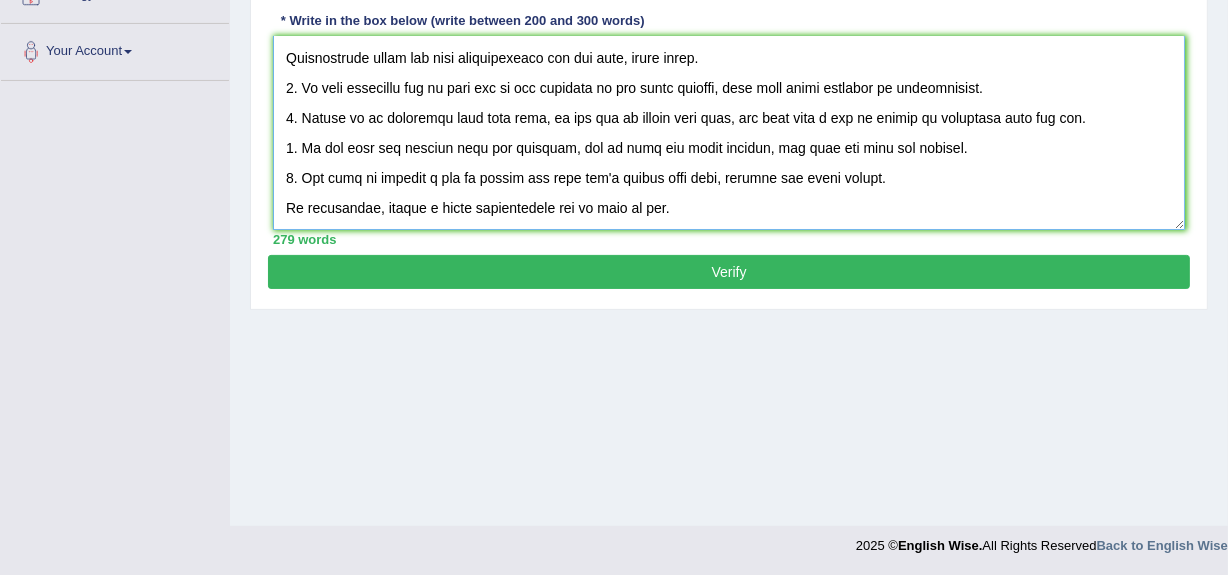 click at bounding box center (729, 133) 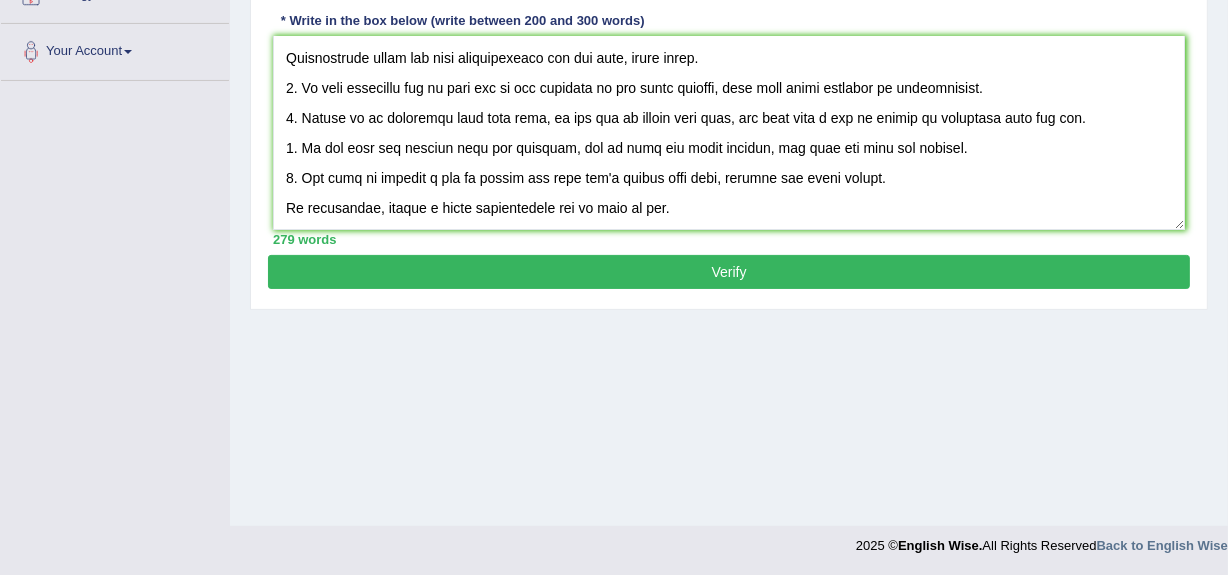 click on "Verify" at bounding box center (729, 272) 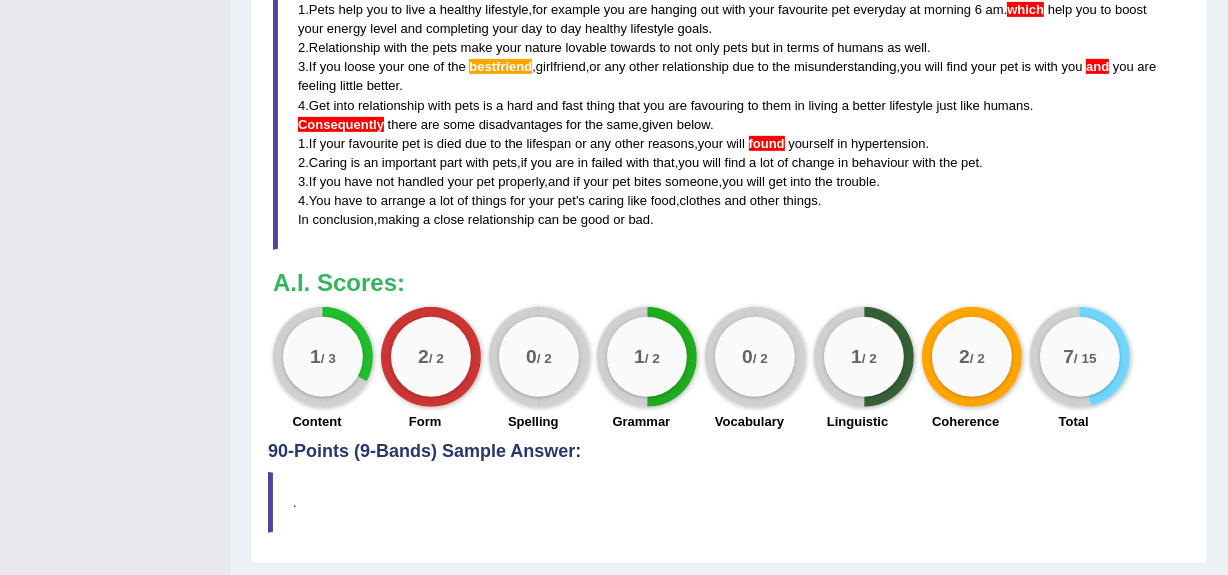 scroll, scrollTop: 842, scrollLeft: 0, axis: vertical 